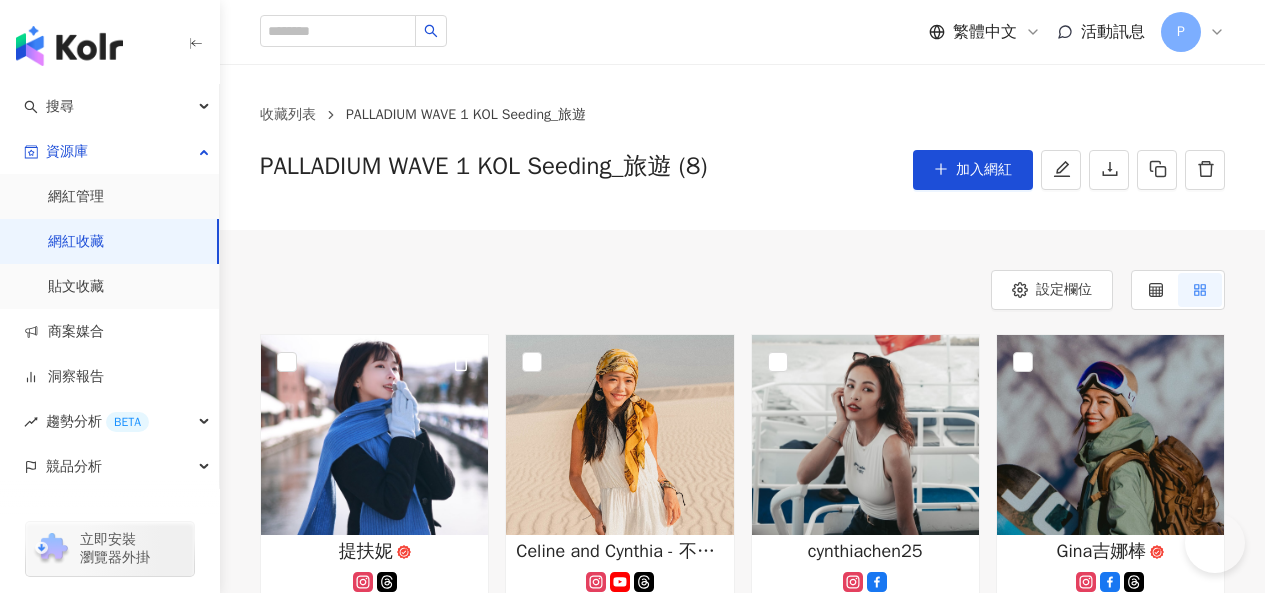 scroll, scrollTop: 48, scrollLeft: 0, axis: vertical 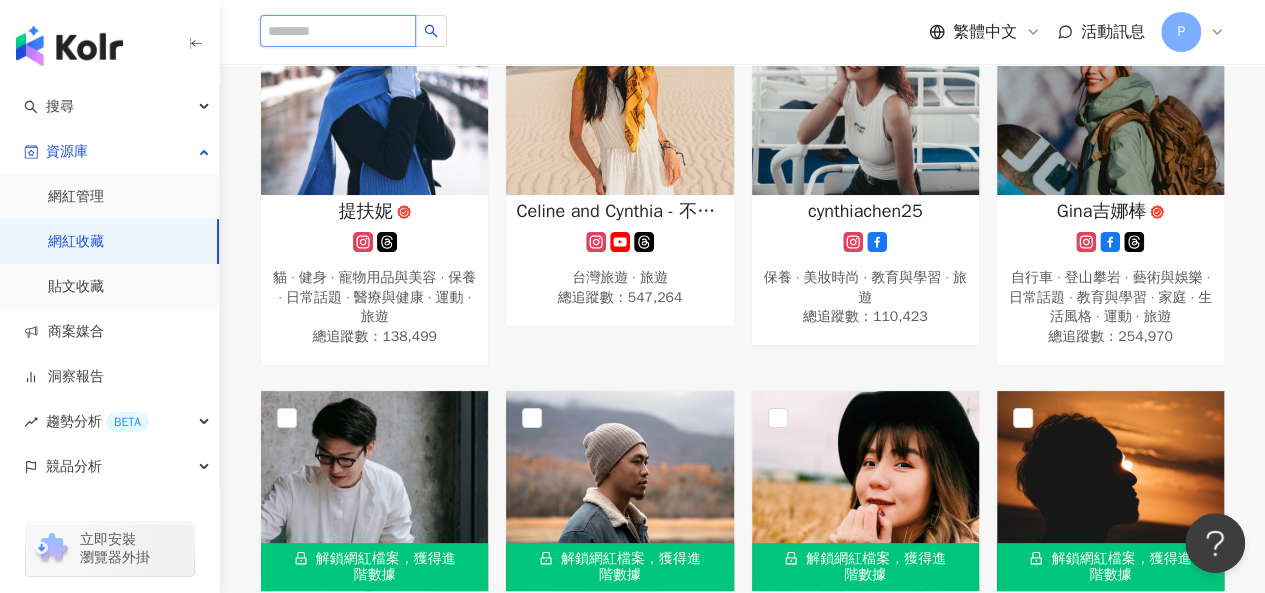 click at bounding box center (338, 31) 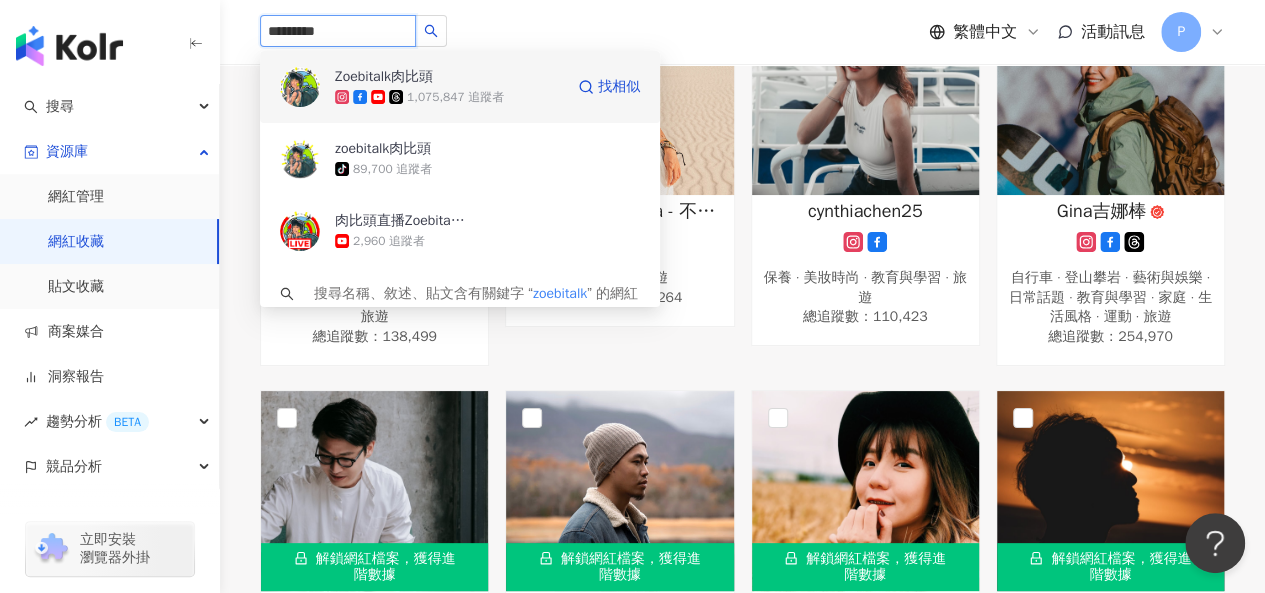 click on "1,075,847   追蹤者" at bounding box center [455, 97] 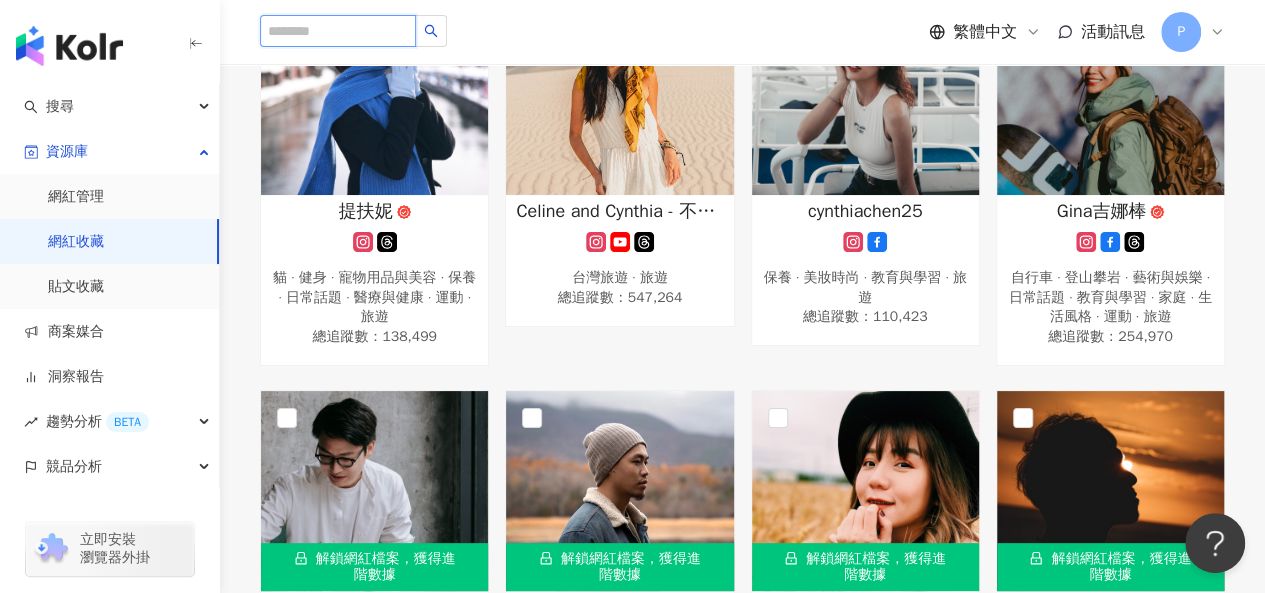 paste on "**********" 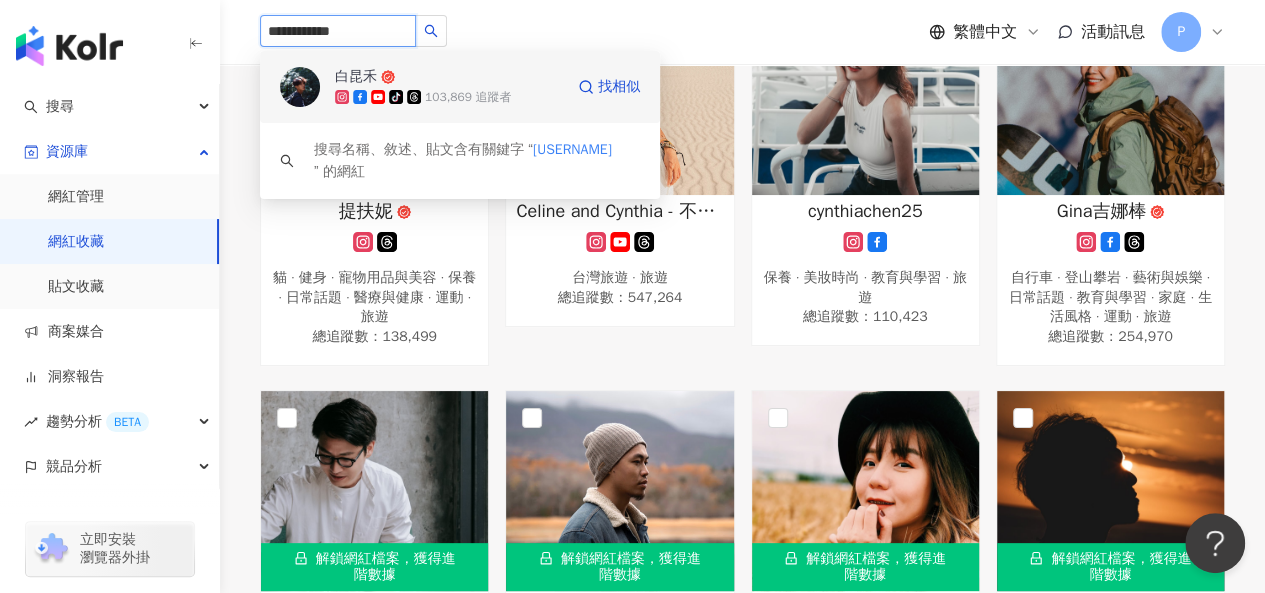 click on "白昆禾 tiktok-icon 103,869   追蹤者" at bounding box center [449, 87] 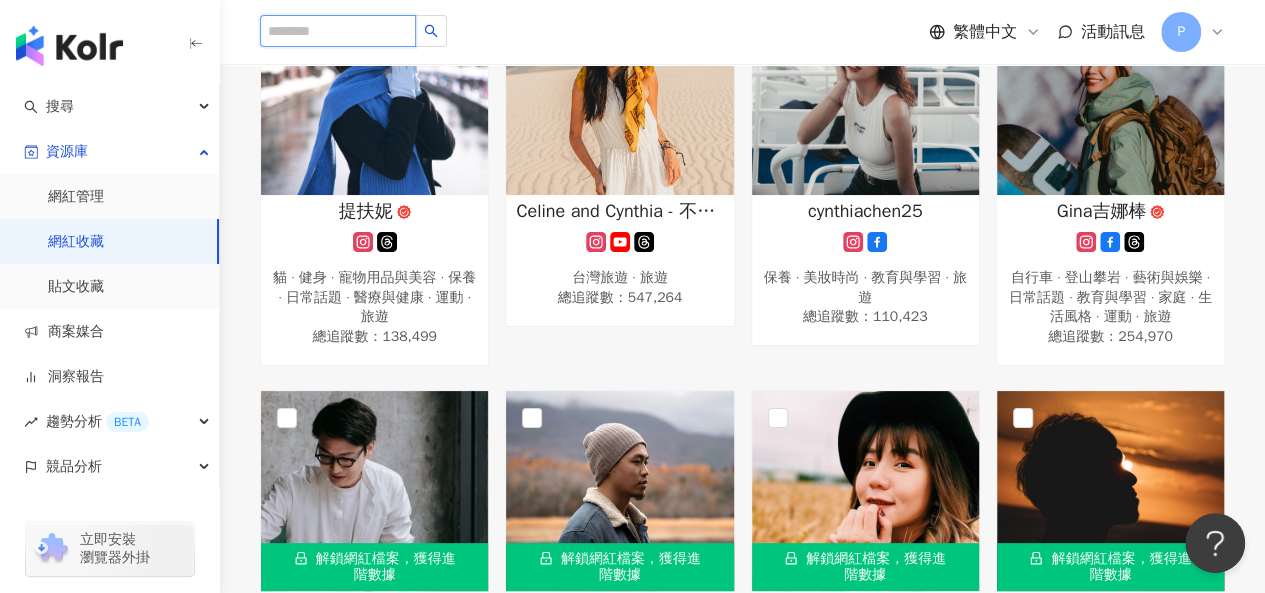 paste on "*********" 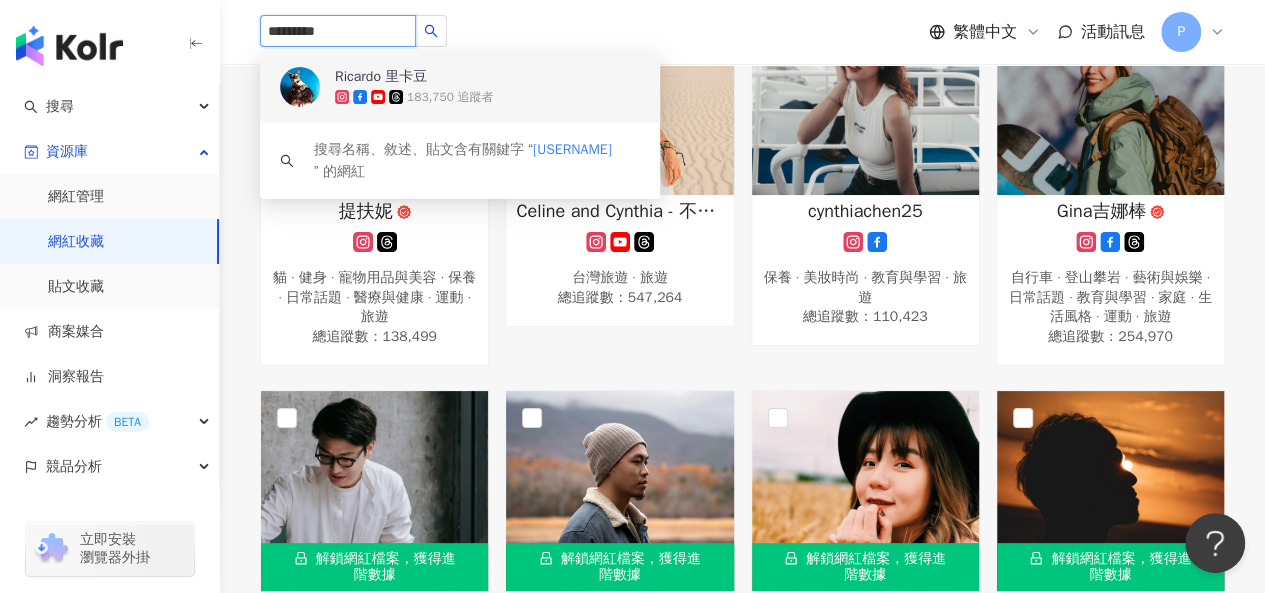 click on "183,750   追蹤者" at bounding box center (450, 97) 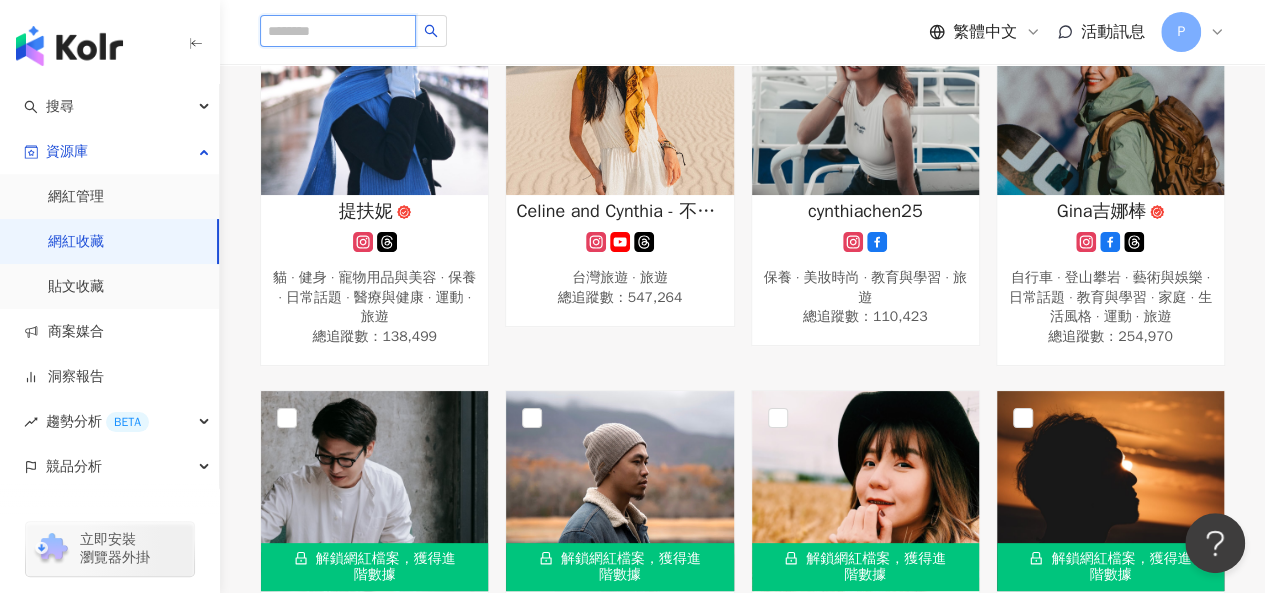 paste on "**********" 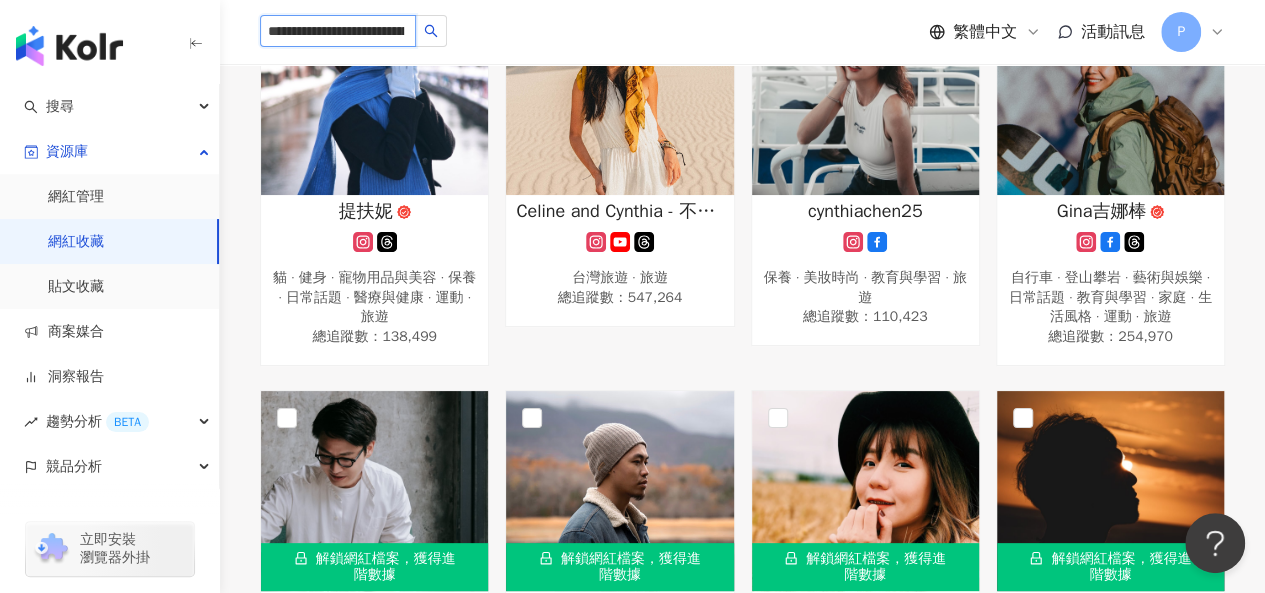 scroll, scrollTop: 0, scrollLeft: 102, axis: horizontal 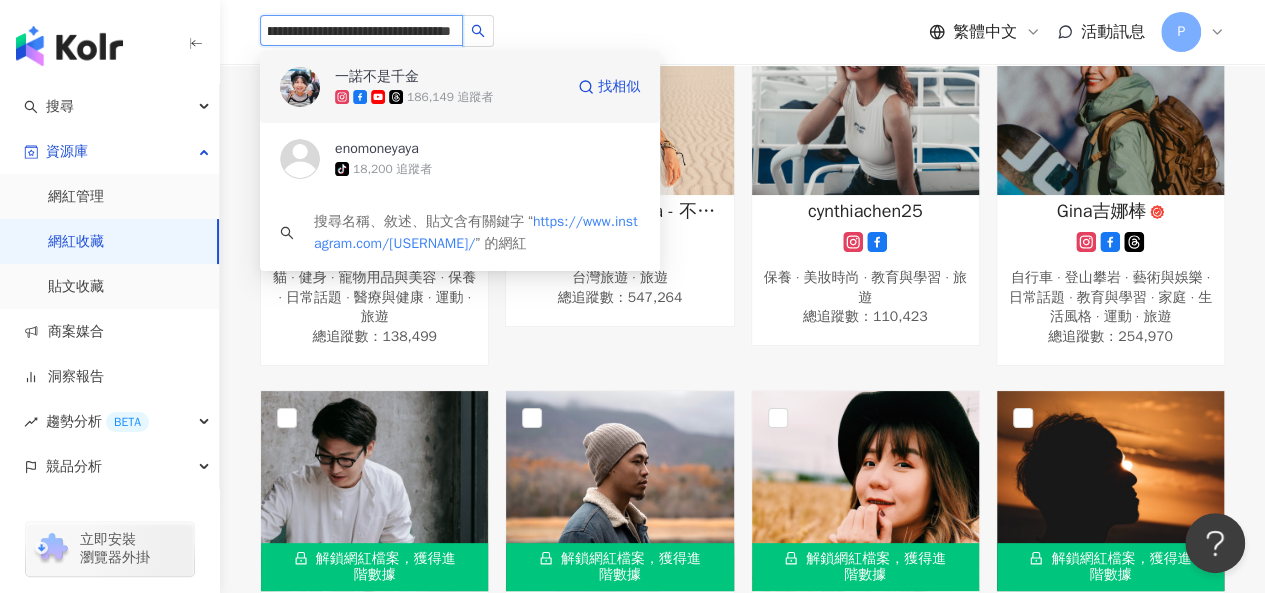 click on "186,149   追蹤者" at bounding box center (450, 97) 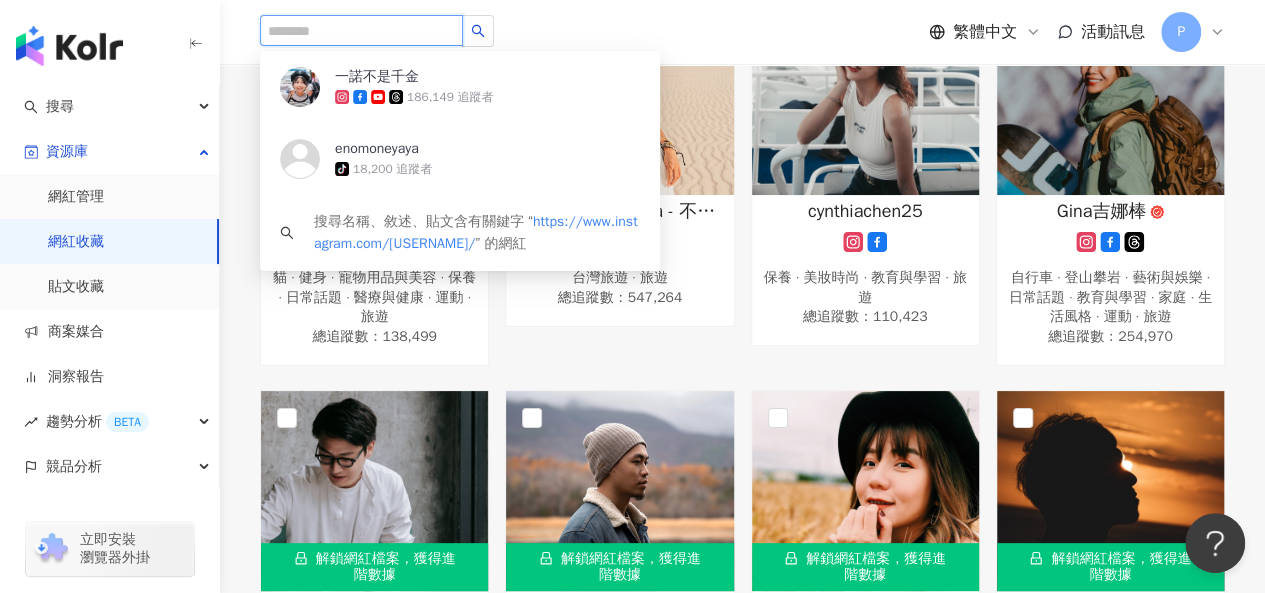 scroll, scrollTop: 0, scrollLeft: 0, axis: both 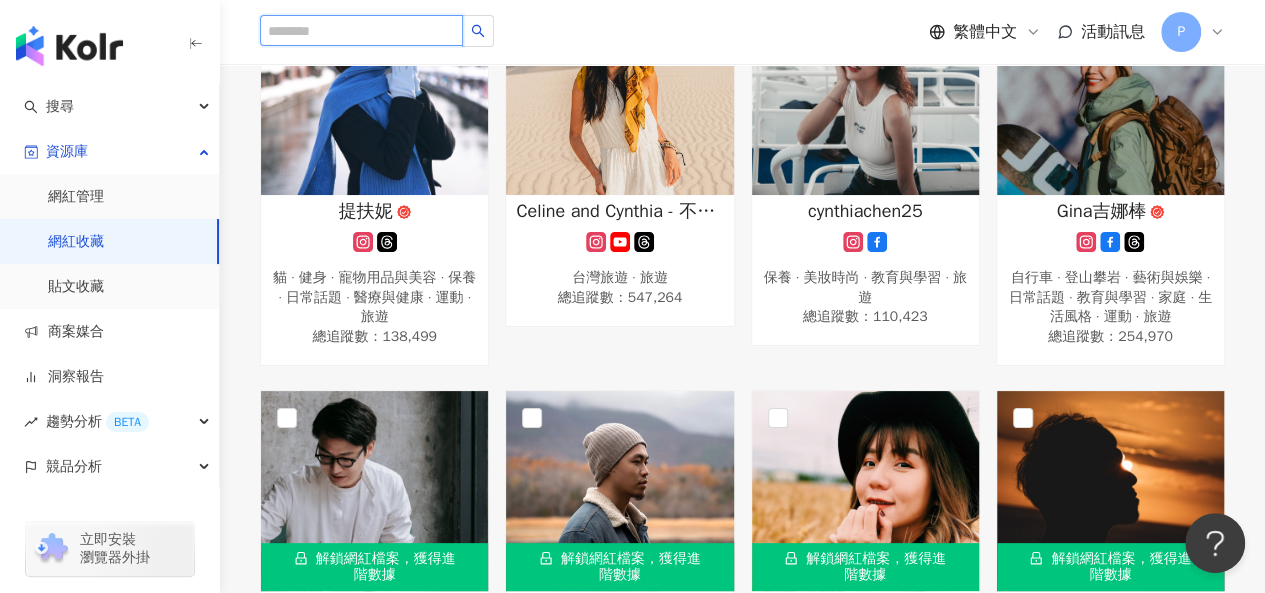 paste on "********" 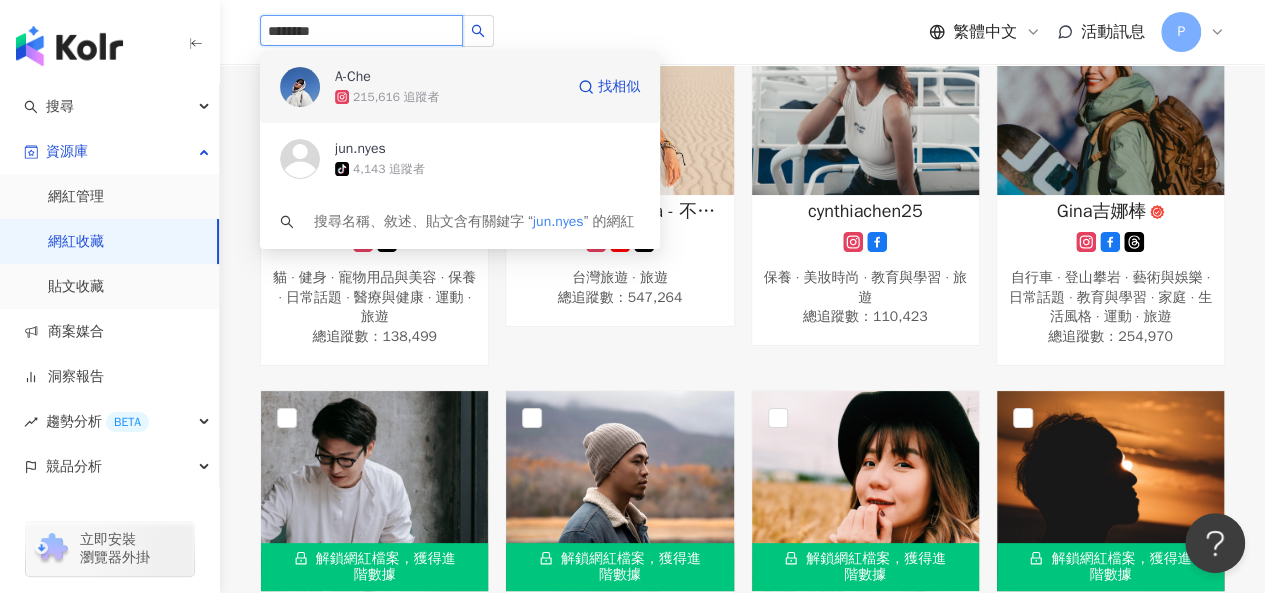 click on "215,616   追蹤者" at bounding box center [396, 97] 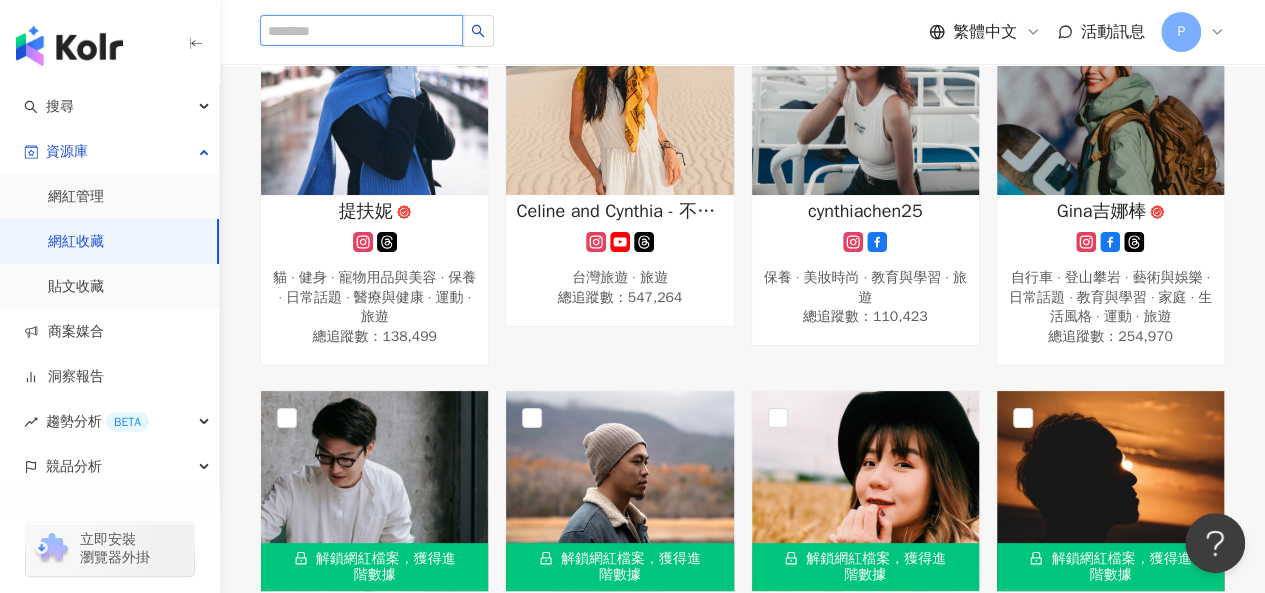 paste on "**********" 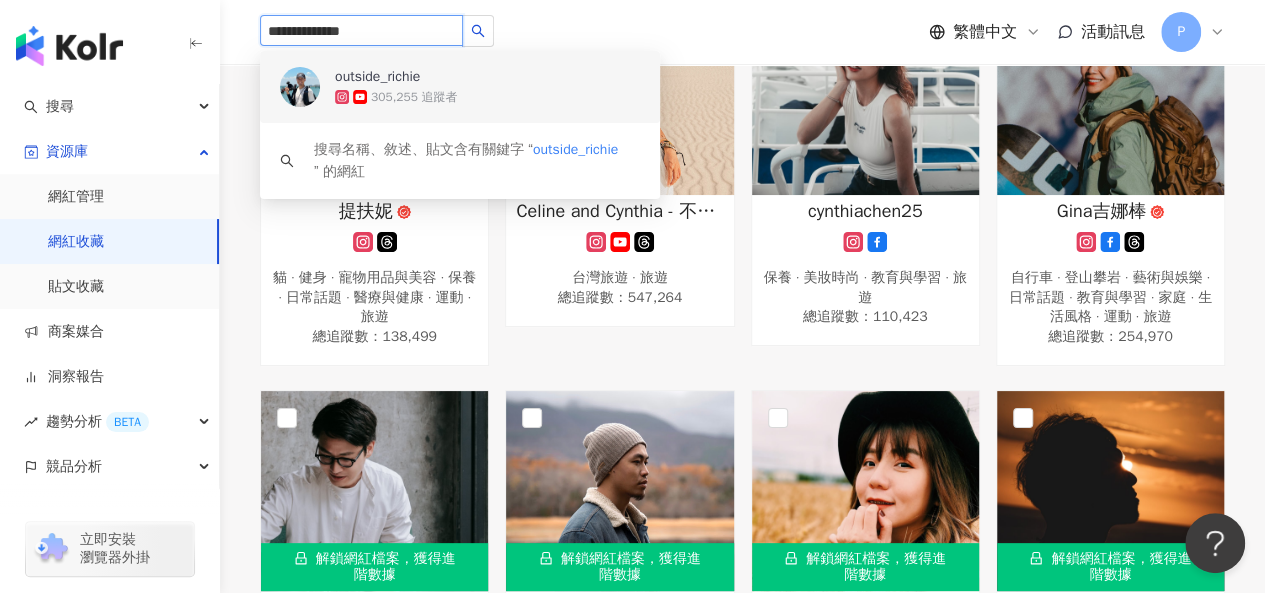 click on "305,255   追蹤者" at bounding box center (487, 97) 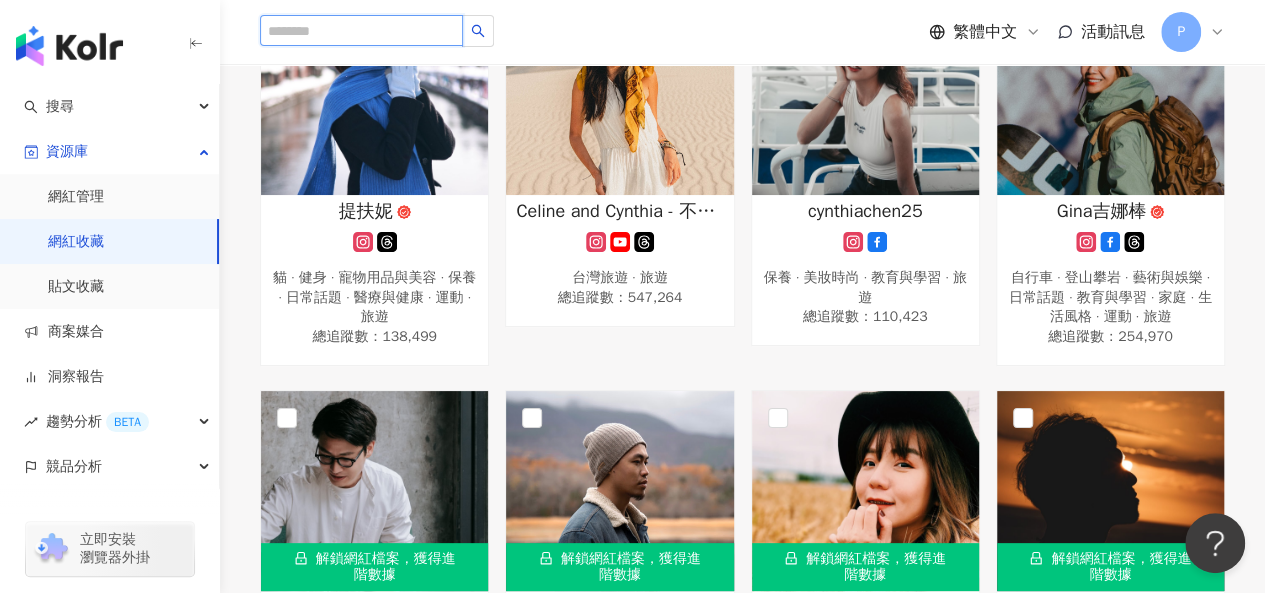 paste on "**********" 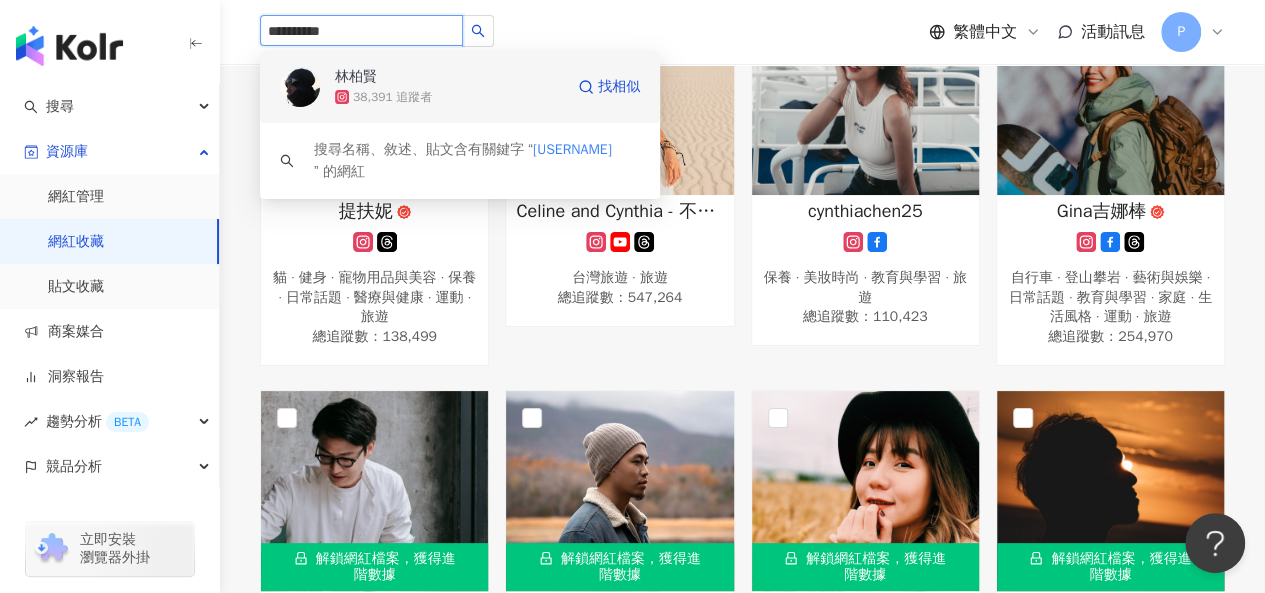 click on "38,391   追蹤者" at bounding box center [449, 97] 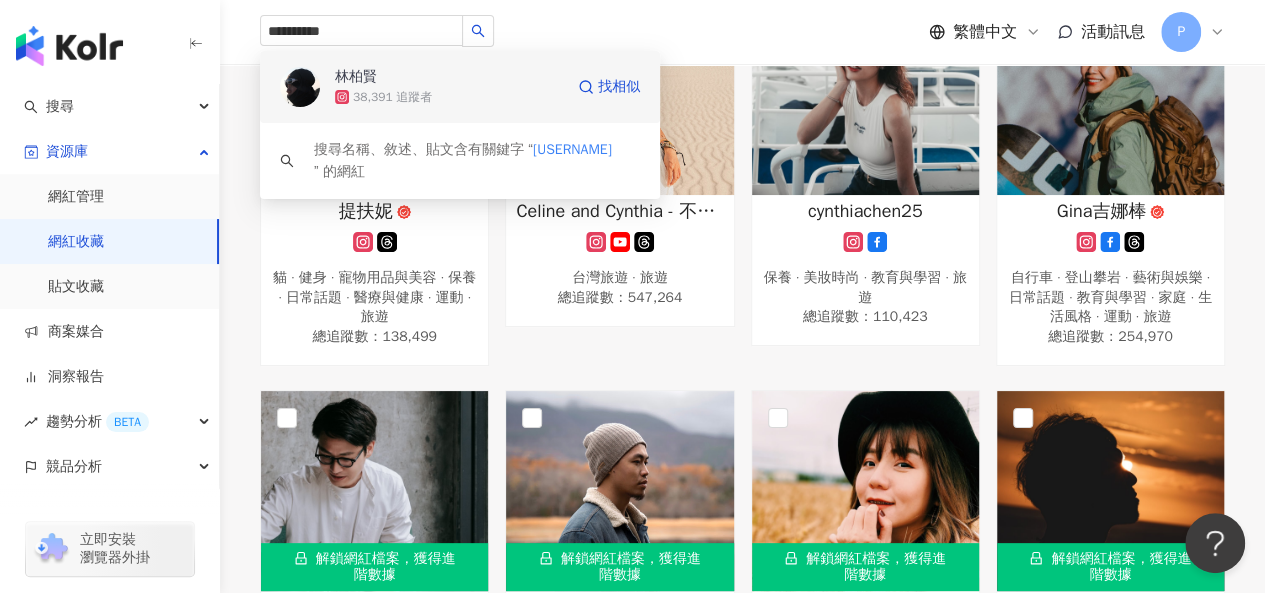 type 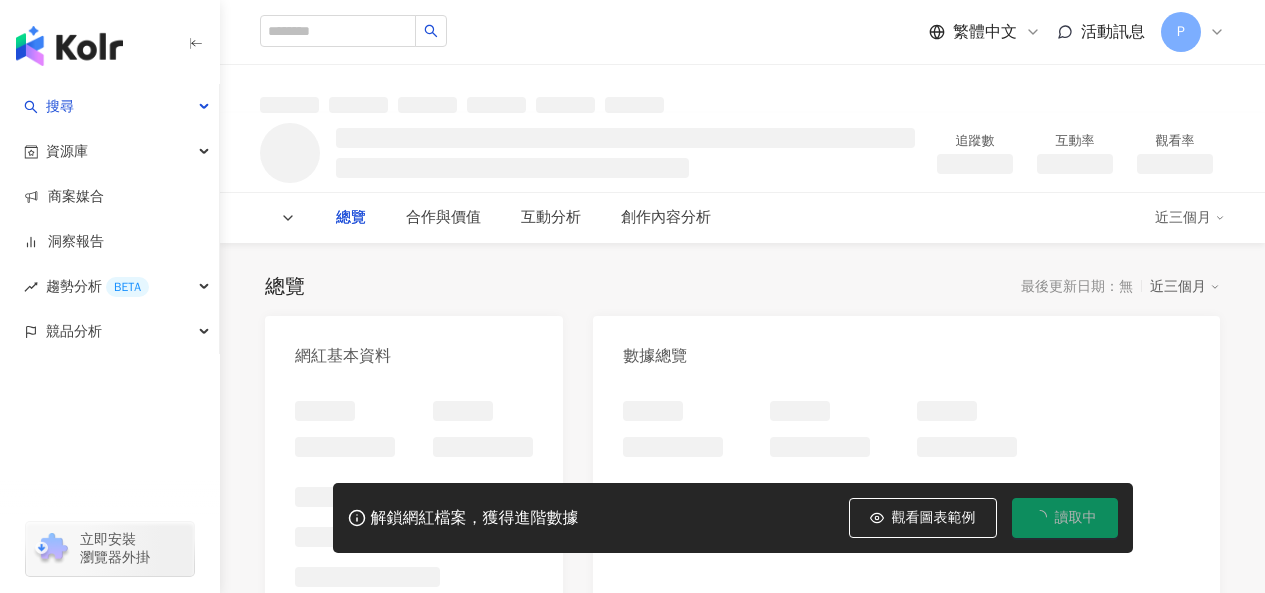 scroll, scrollTop: 0, scrollLeft: 0, axis: both 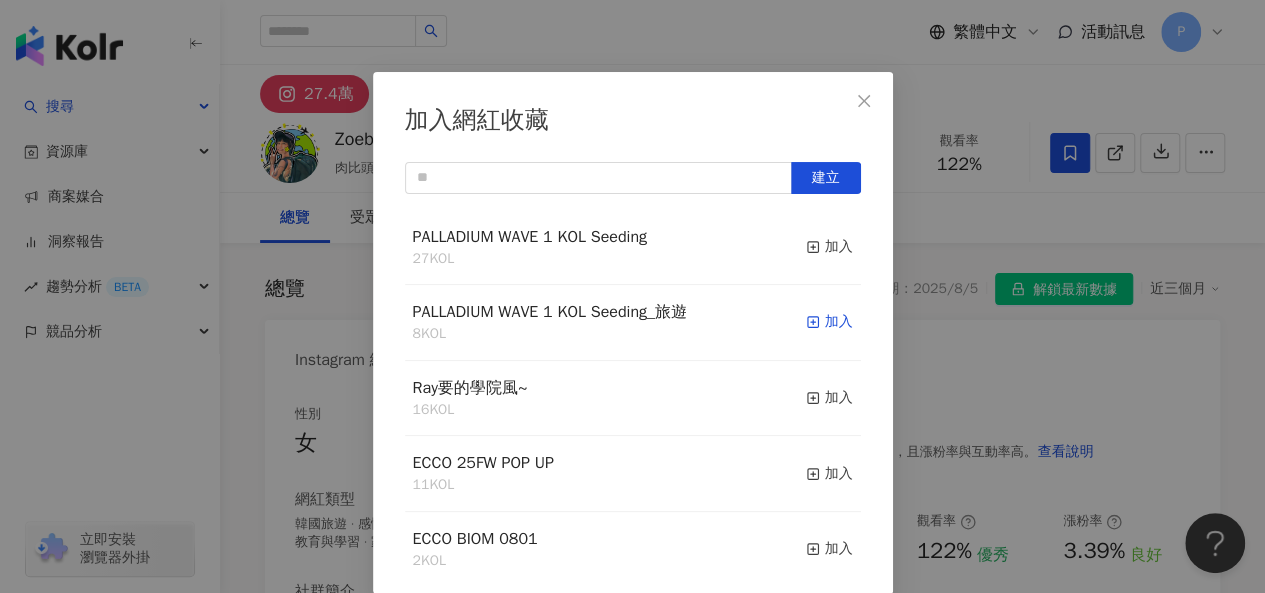 click 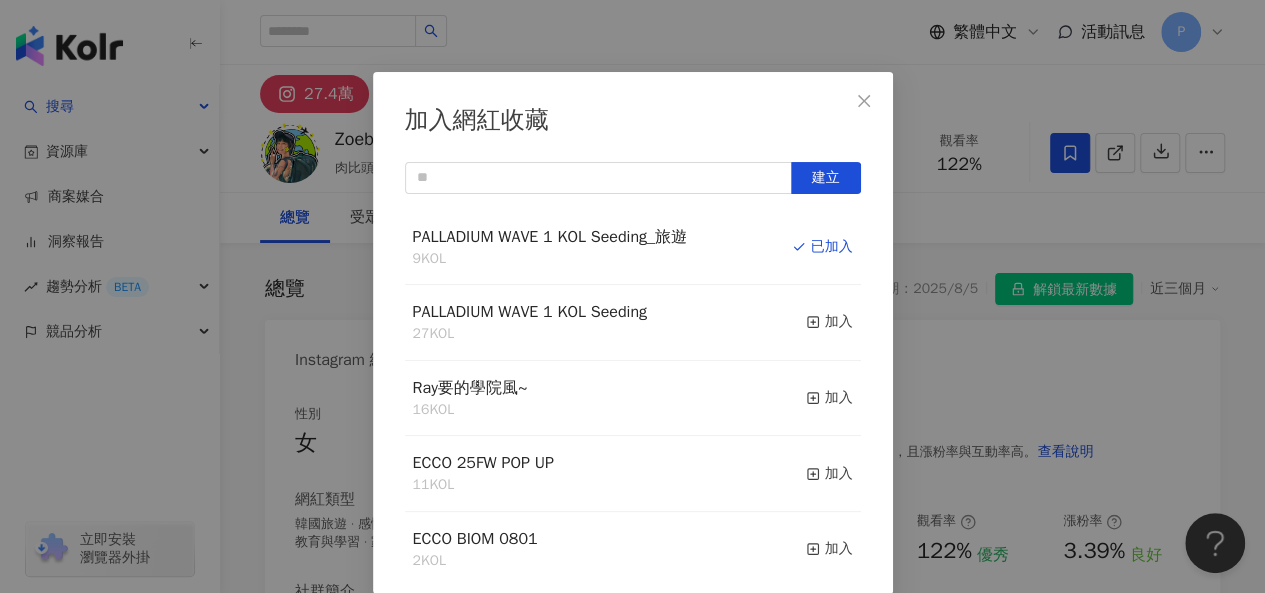 click on "加入網紅收藏 建立 PALLADIUM WAVE 1 KOL Seeding_旅遊 9  KOL 已加入 PALLADIUM WAVE 1 KOL Seeding 27  KOL 加入 Ray要的學院風~ 16  KOL 加入 ECCO 25FW POP UP 11  KOL 加入 ECCO BIOM 0801 2  KOL 加入 SKECHERS 0801 7  KOL 加入 SKECHERS NEW 13  KOL 加入 ECCO BIOM 11  KOL 加入 palladium 男 0731 8  KOL 加入 PALLACUP 0731 25  KOL 加入 連鎖藥妝 4  KOL 加入 ECCO STREET COURT 1  KOL 加入 ECCO GOLF 1  KOL 加入 ART 14  KOL 加入 2026 PALLADIUM Insider 3  KOL 加入 Skechers-補充 4  KOL 加入 Skechers 32  KOL 加入 海尼根MIT 22  KOL 加入 艾德懷斯 x 大溪威斯汀 13  KOL 加入 女性媒體 9  KOL 加入" at bounding box center (632, 296) 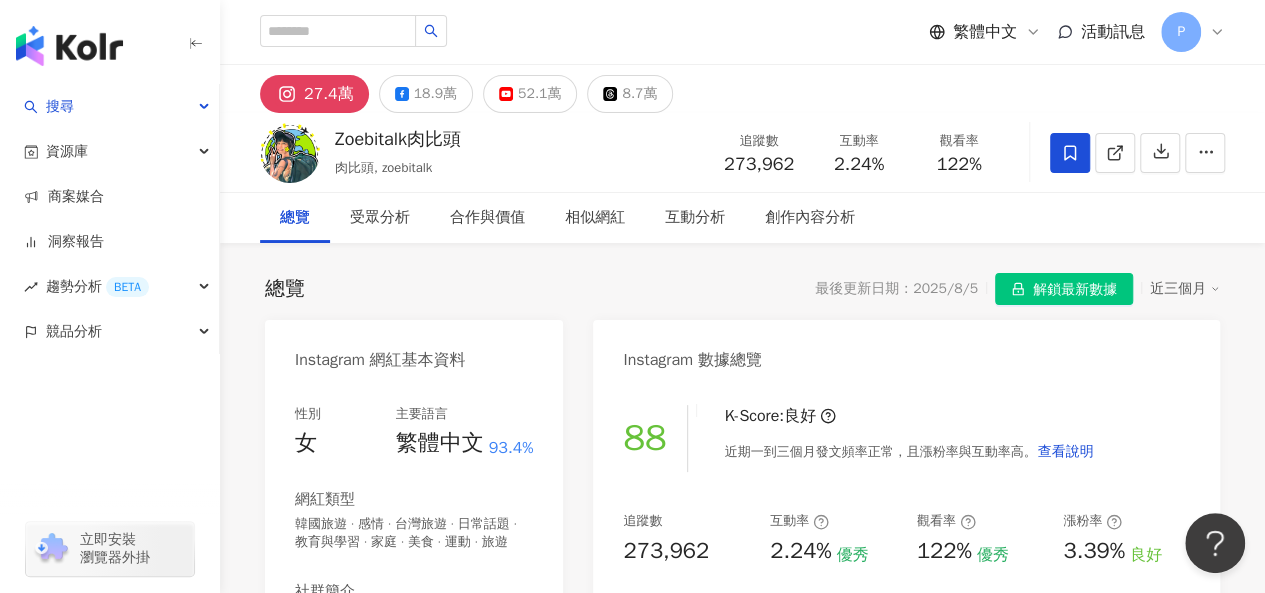 scroll, scrollTop: 0, scrollLeft: 0, axis: both 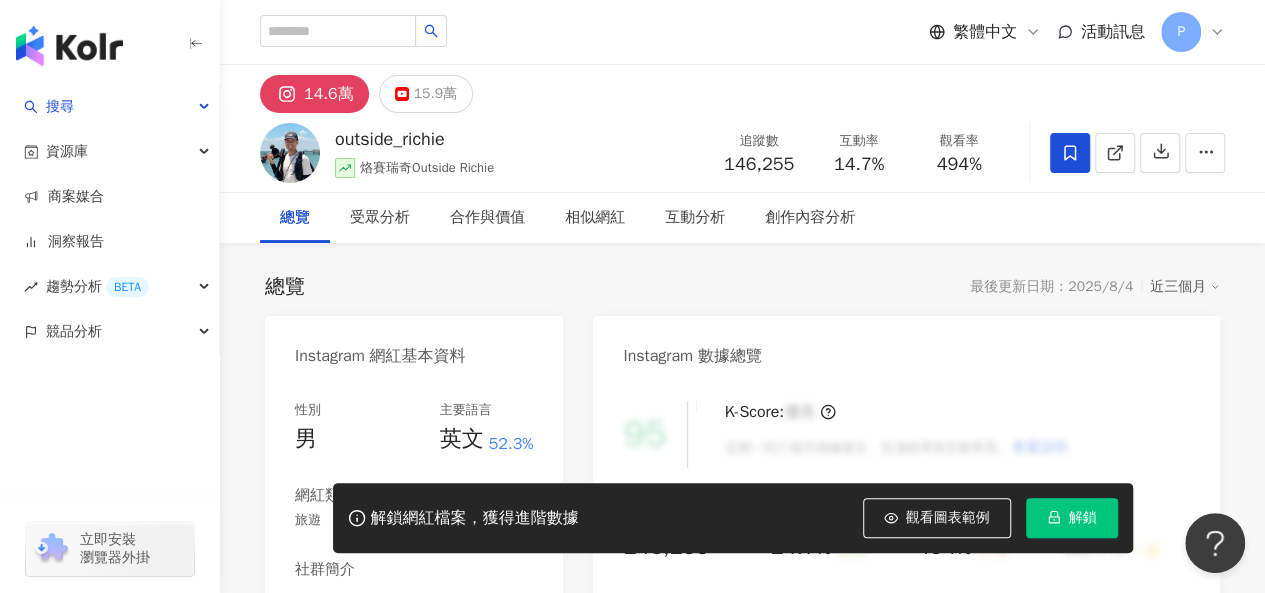 click 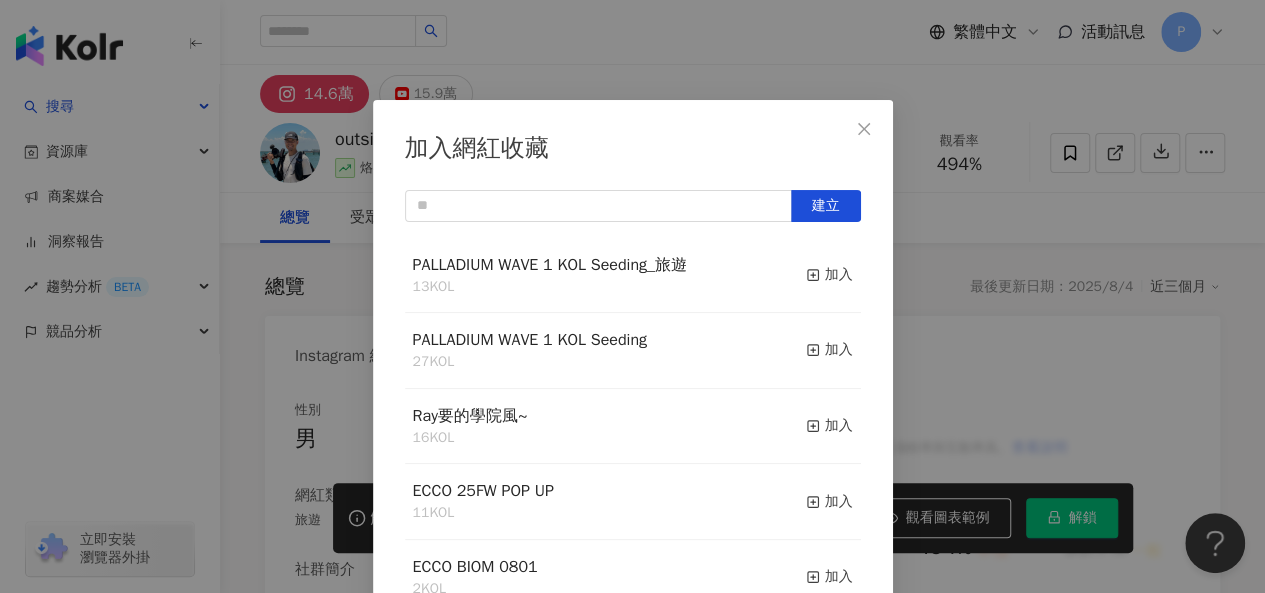 scroll, scrollTop: 28, scrollLeft: 0, axis: vertical 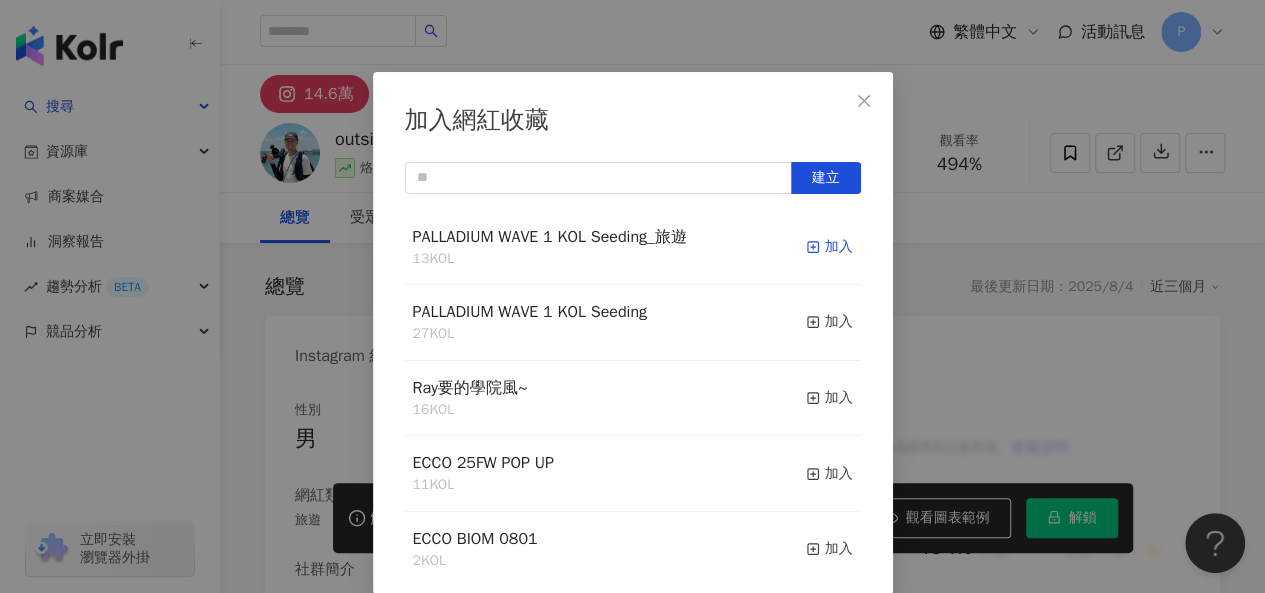 click at bounding box center (813, 246) 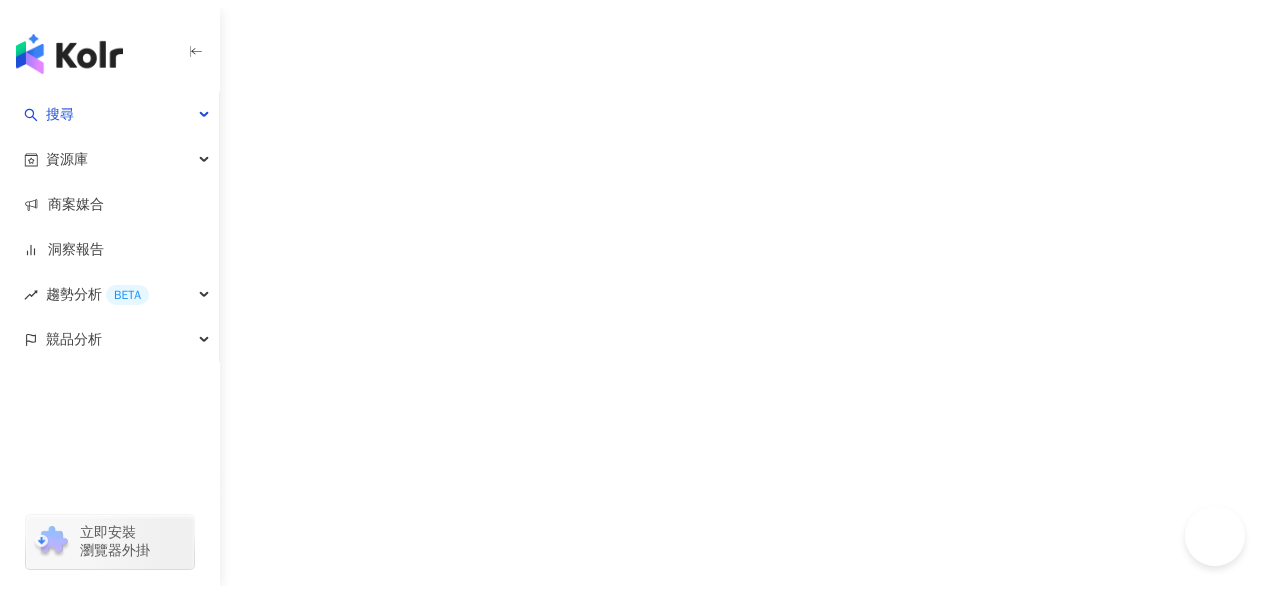 scroll, scrollTop: 0, scrollLeft: 0, axis: both 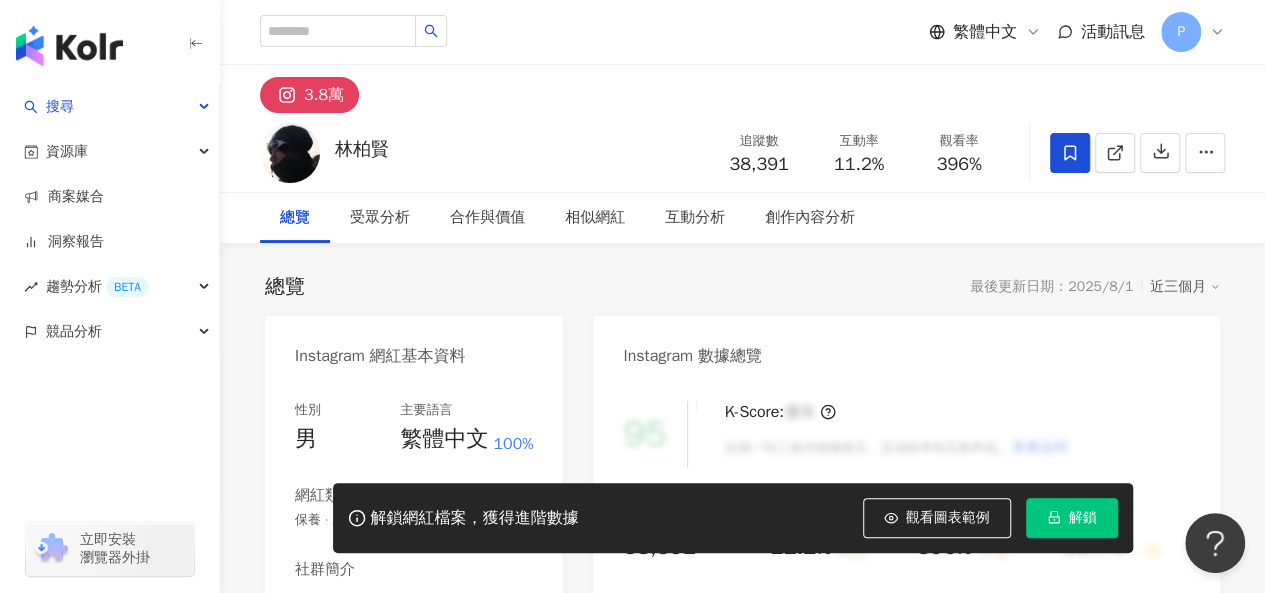 click on "總覽 最後更新日期：[DATE] 近三個月 Instagram 網紅基本資料 性別   男 主要語言   繁體中文 100% 網紅類型 保養 · 穿搭 · 寵物 · 運動 社群簡介 [NAME] | [USERNAME] https://www.instagram.com/[USERNAME]/ ｜在這上班➡️ @_westernfarm
｜爬山｜自潛｜野營｜散打｜手作
📪合作邀約：[EMAIL] 看更多 Instagram 數據總覽 95 K-Score :   優良 近期一到三個月積極發文，且漲粉率與互動率高。 查看說明 追蹤數   38,391 互動率   11.2% 良好 觀看率   396% 不佳 漲粉率   35.7% 一般 受眾主要性別   男性 76% 受眾主要年齡   25-34 歲 76% 商業合作內容覆蓋比例   30% AI Instagram 成效等級三大指標 互動率 11.2% 良好 同等級網紅的互動率中位數為  0.19% 觀看率 396% 不佳 同等級網紅的觀看率中位數為  35.5% 漲粉率 35.7% 一般 同等級網紅的漲粉率中位數為  0.8% 成效等級 ： 優秀 良好 普通 不佳 追蹤數   38,391   28,830" at bounding box center (742, 1060) 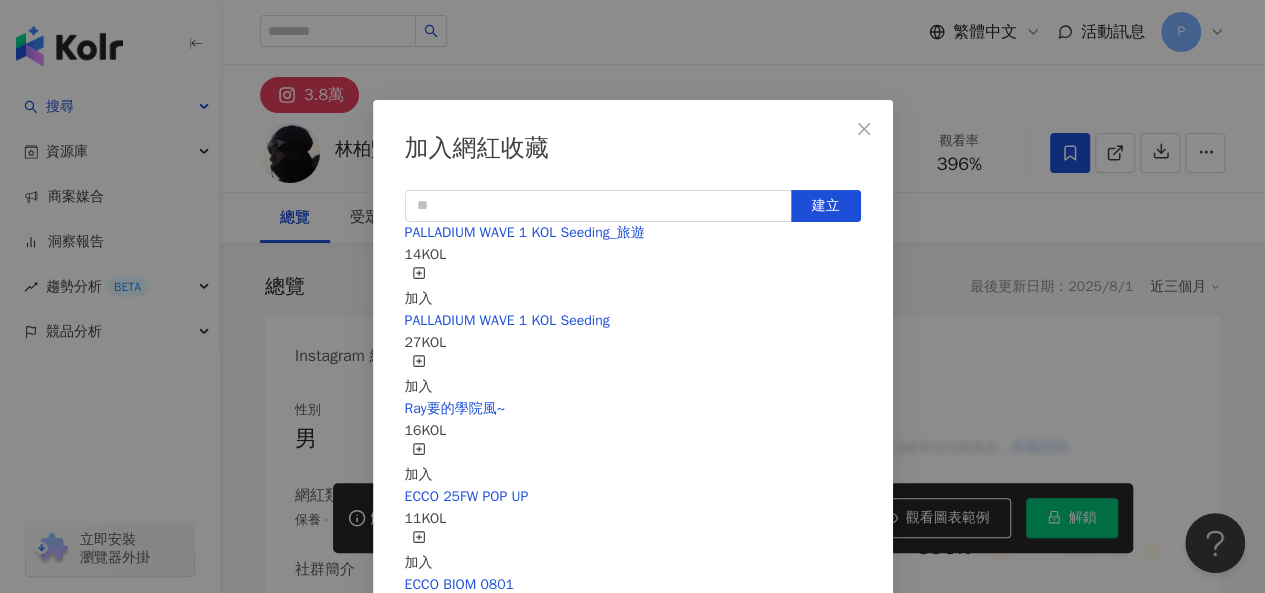 scroll, scrollTop: 28, scrollLeft: 0, axis: vertical 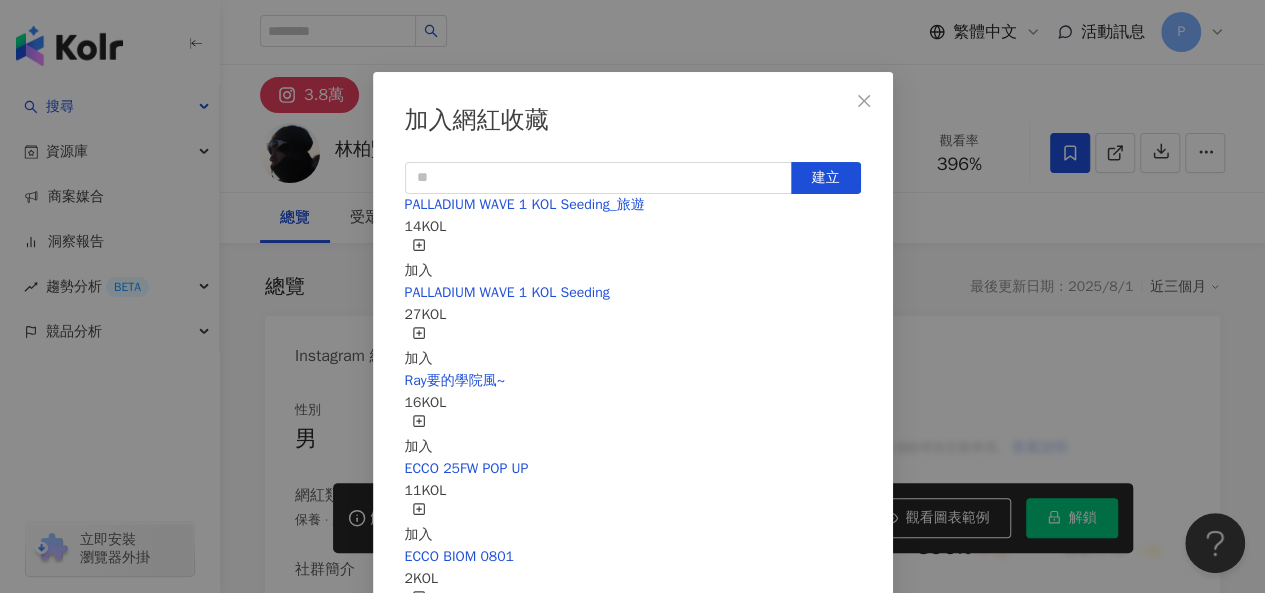 click on "加入" at bounding box center [419, 260] 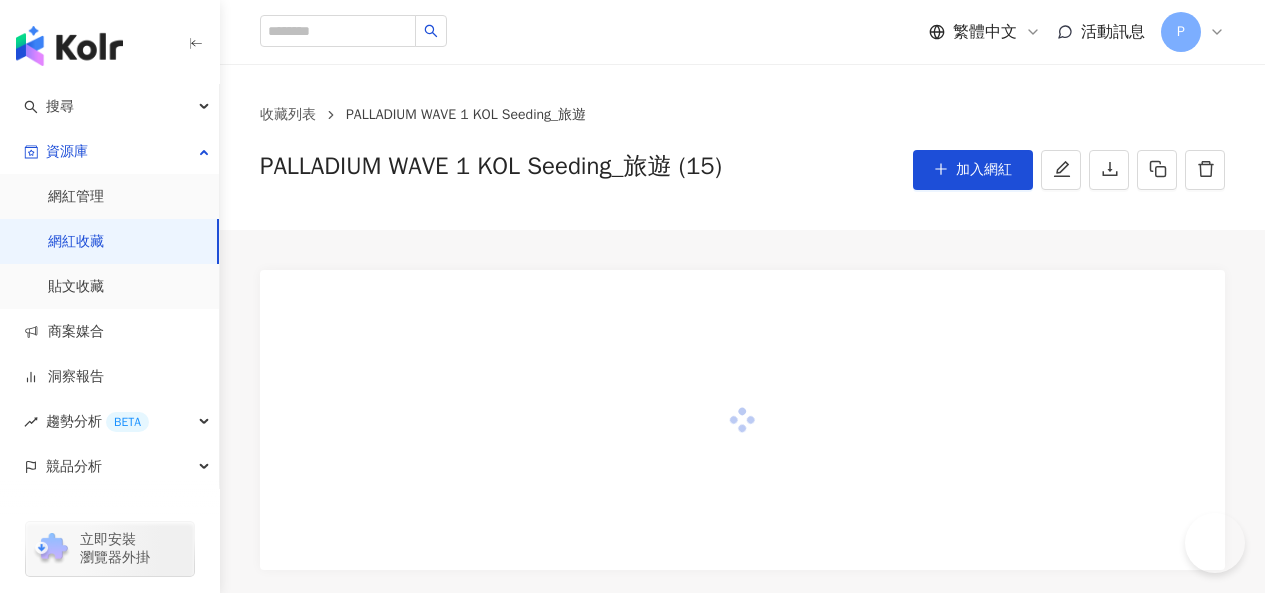 scroll, scrollTop: 0, scrollLeft: 0, axis: both 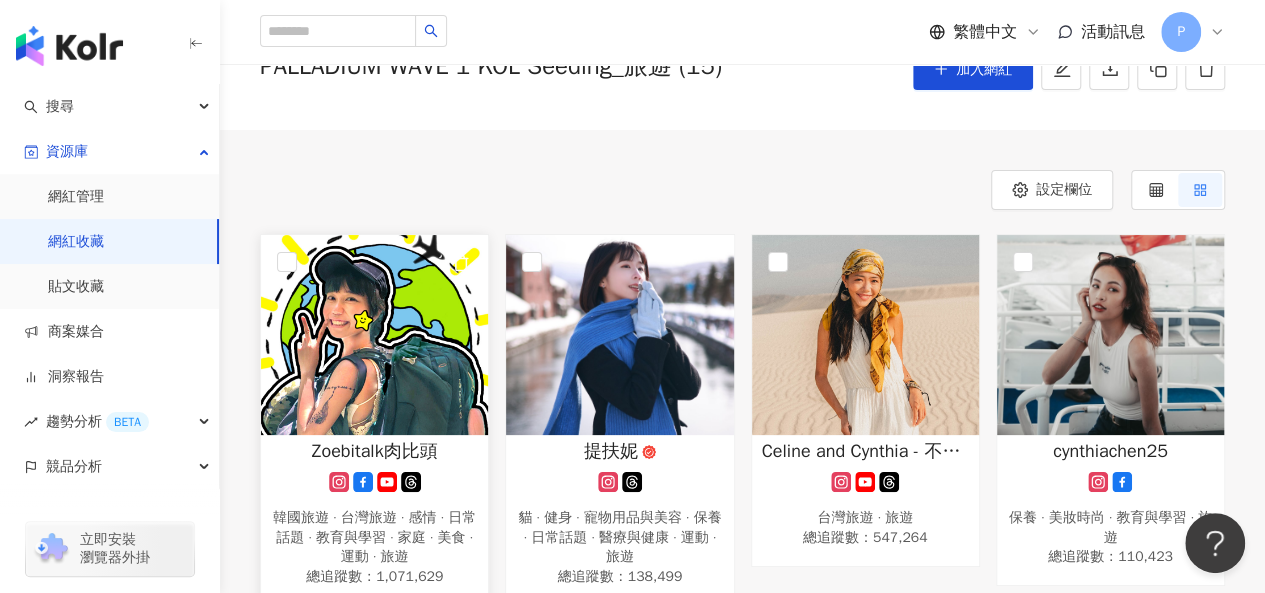 click at bounding box center (374, 335) 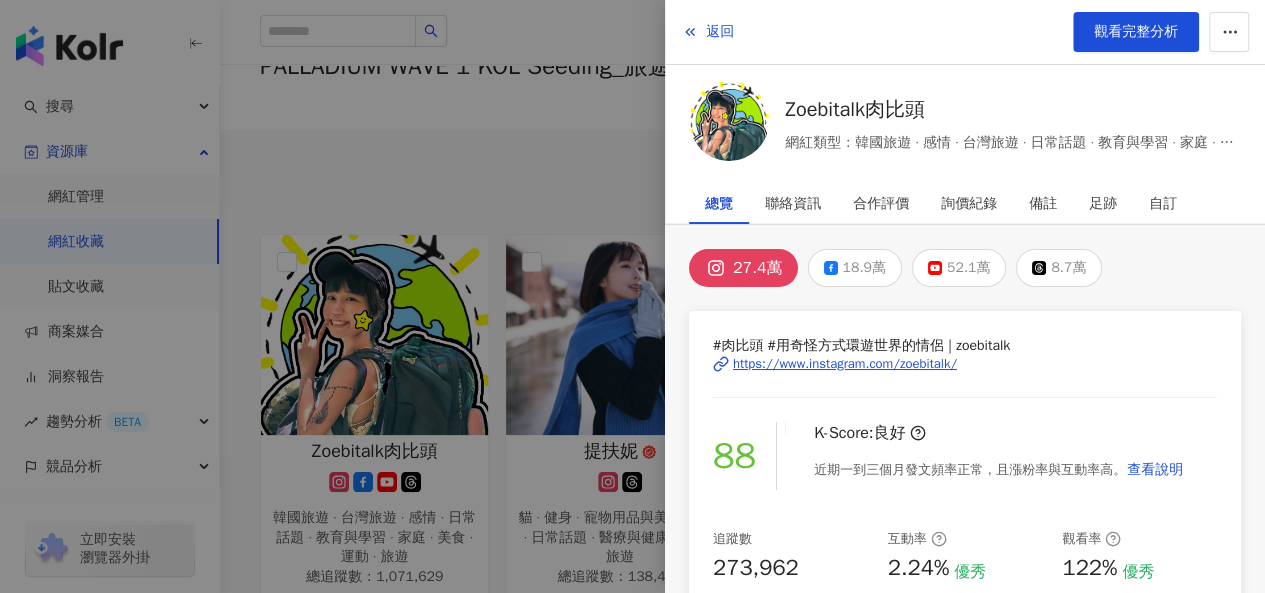 click on "https://www.instagram.com/zoebitalk/" at bounding box center (845, 364) 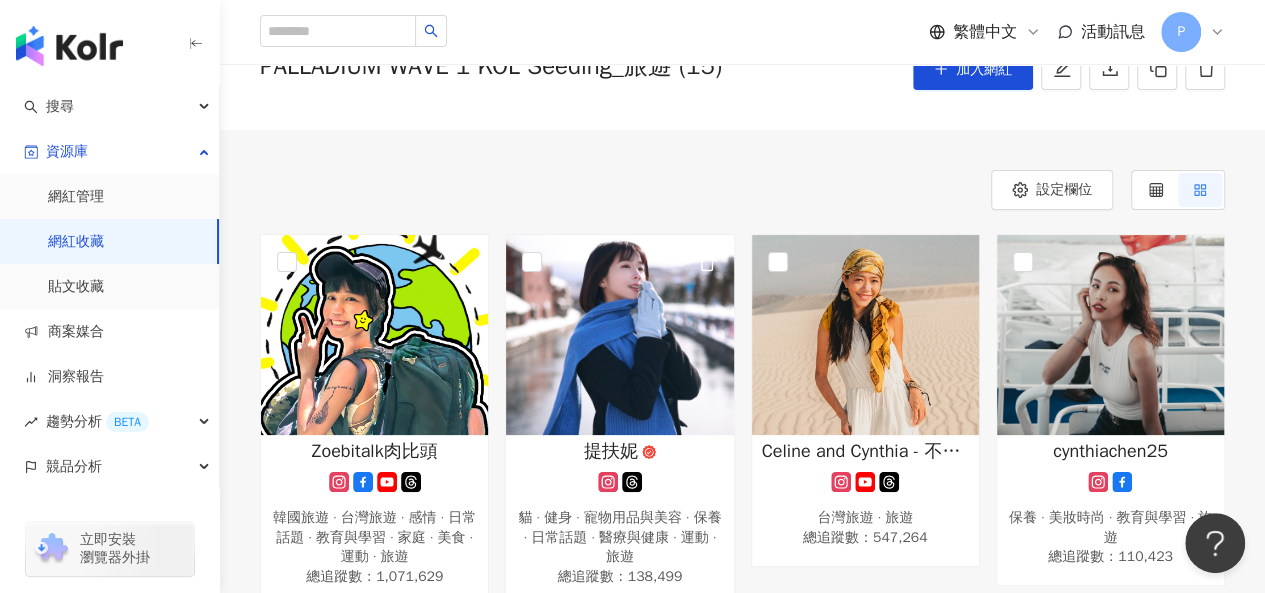 click at bounding box center (619, 335) 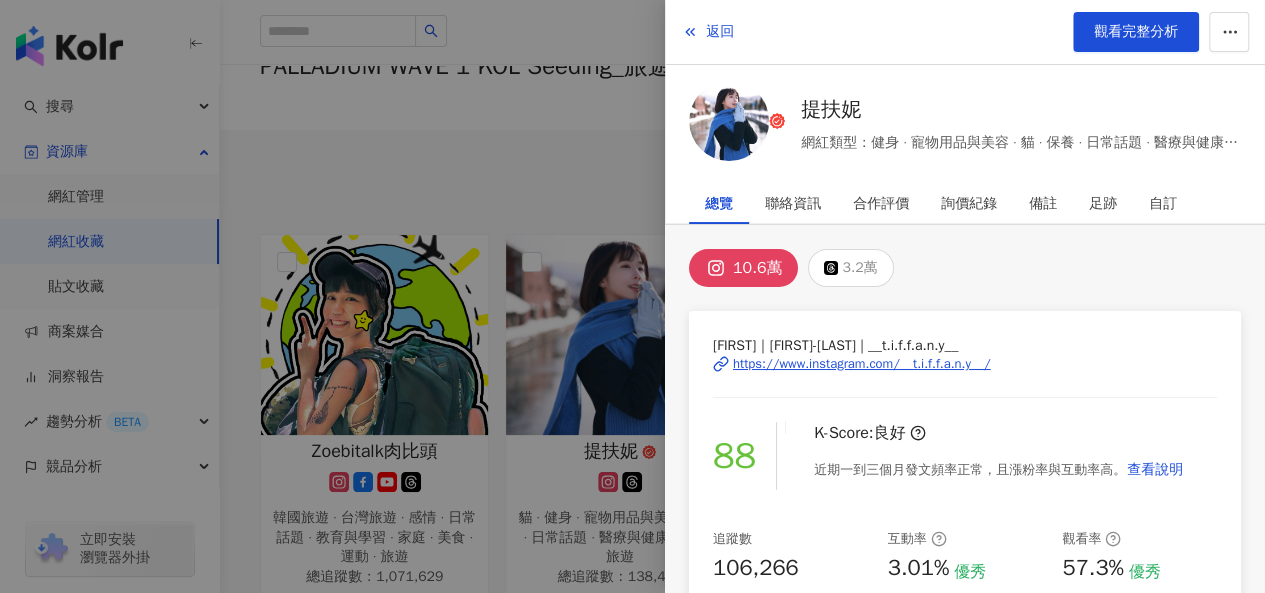 click on "https://www.instagram.com/__t.i.f.f.a.n.y__/" at bounding box center [862, 364] 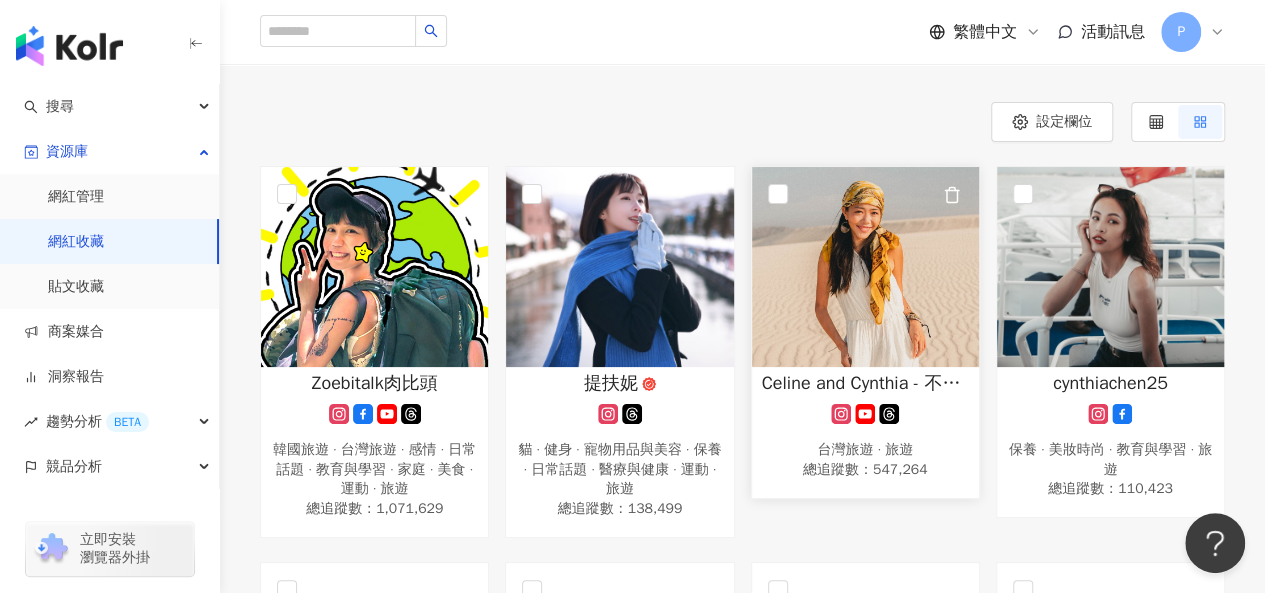 scroll, scrollTop: 200, scrollLeft: 0, axis: vertical 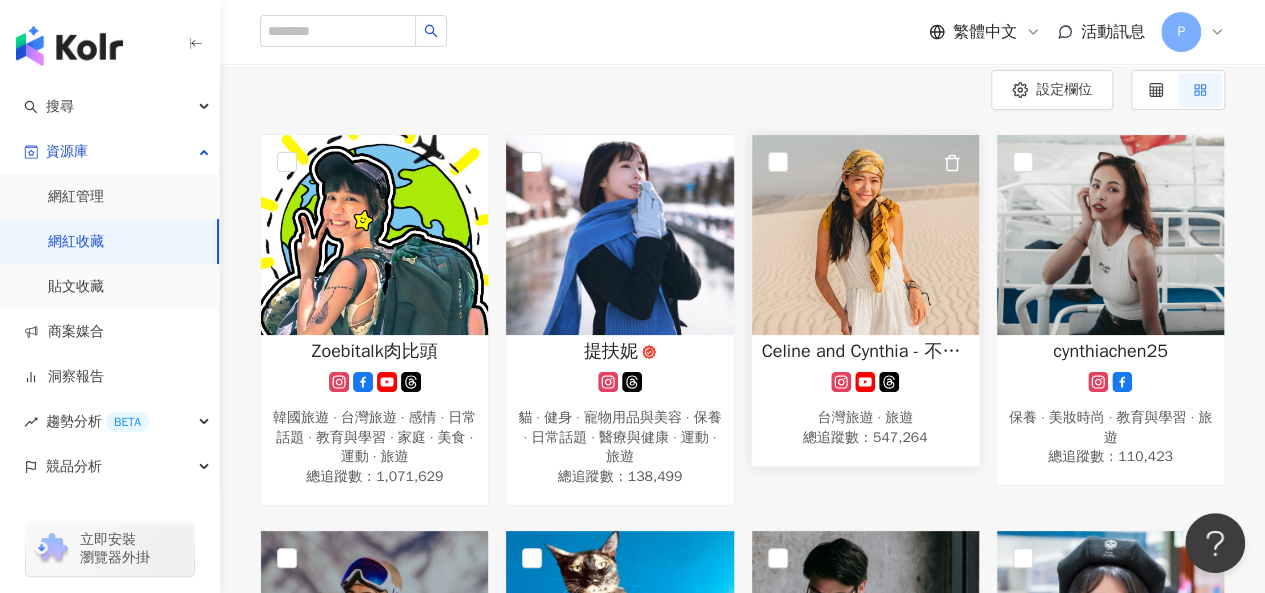 click at bounding box center [865, 235] 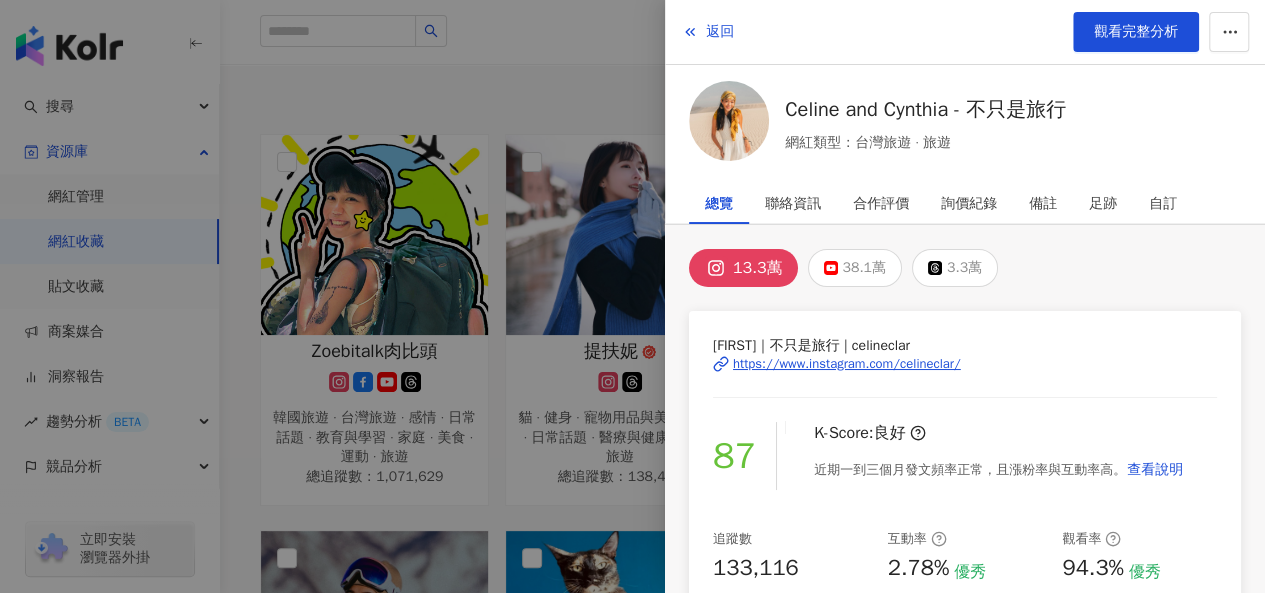 click on "https://www.instagram.com/celineclar/" at bounding box center [847, 364] 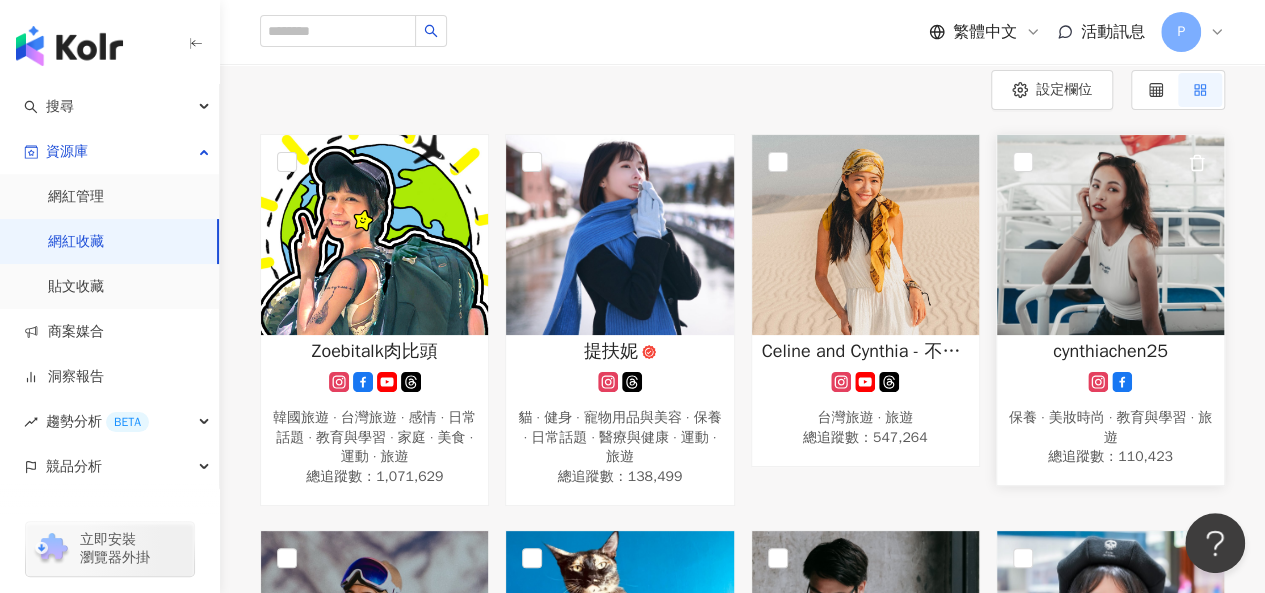 click at bounding box center (1110, 235) 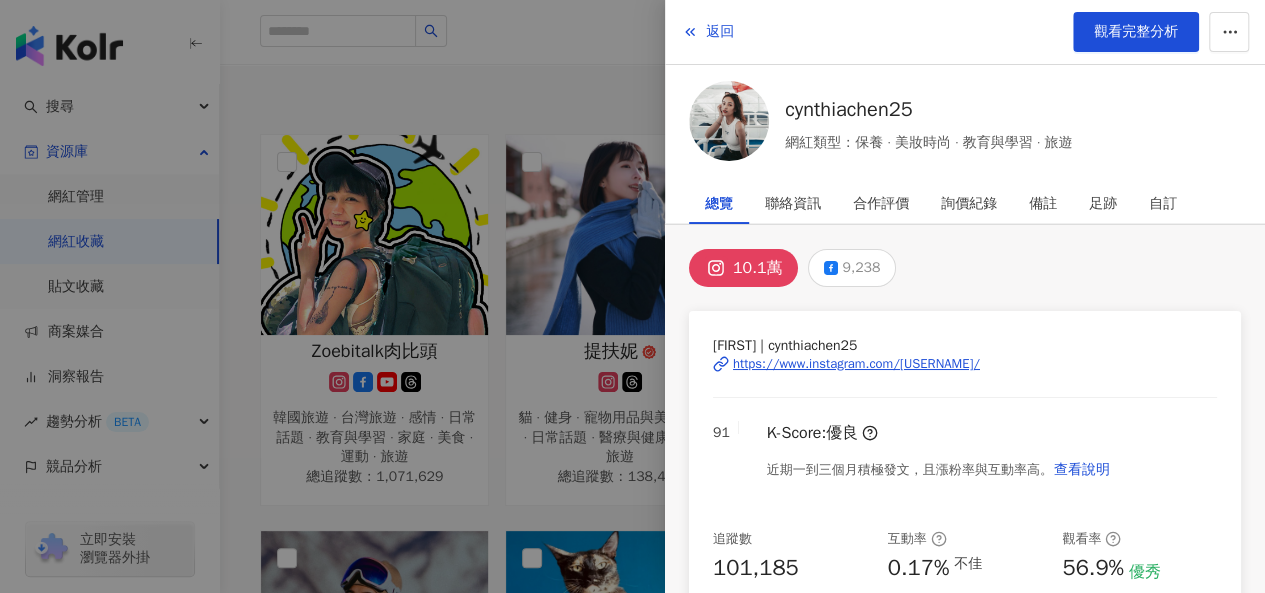 click on "https://www.instagram.com/cynthiachen25/" at bounding box center (856, 364) 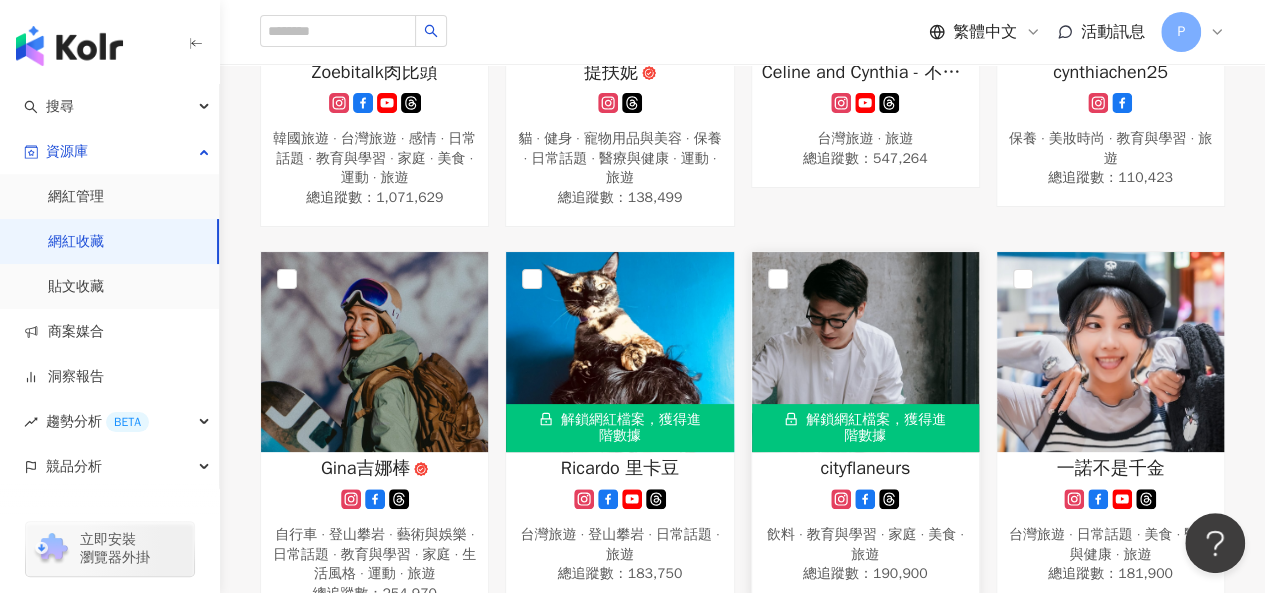scroll, scrollTop: 600, scrollLeft: 0, axis: vertical 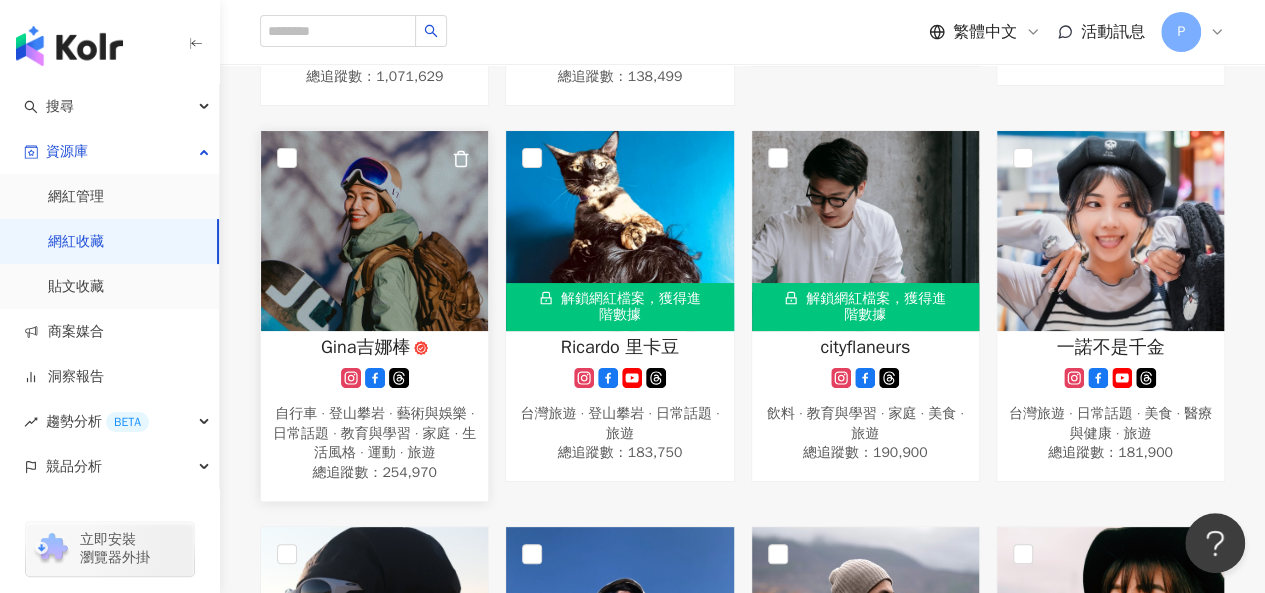 click at bounding box center [374, 231] 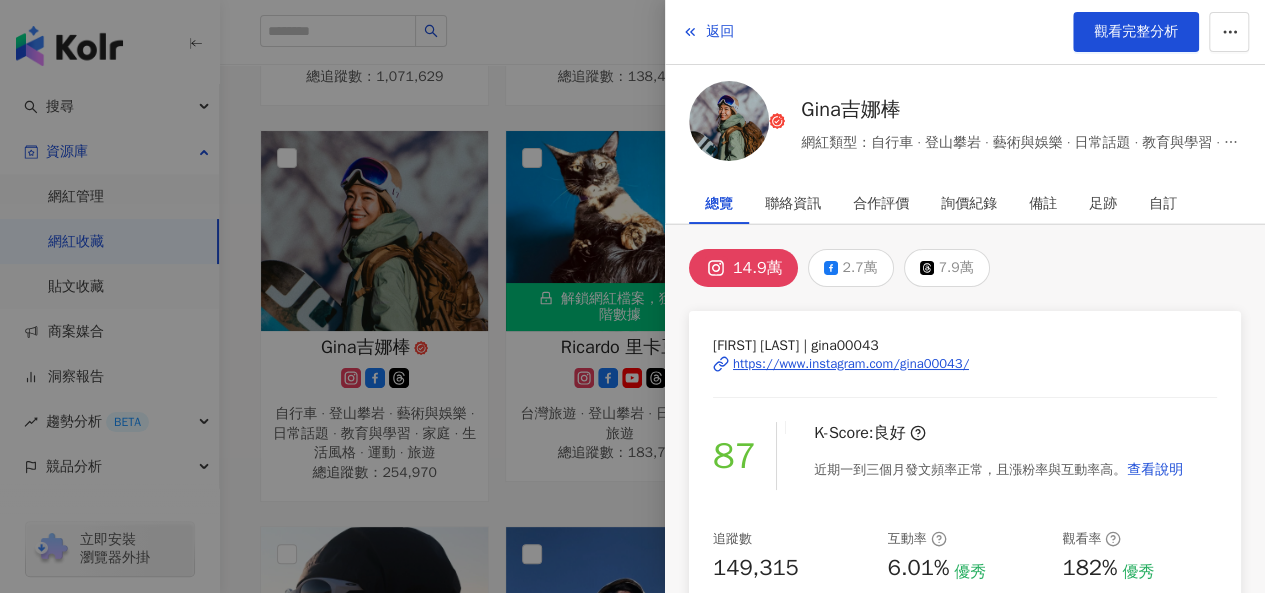 click on "https://www.instagram.com/gina00043/" at bounding box center (851, 364) 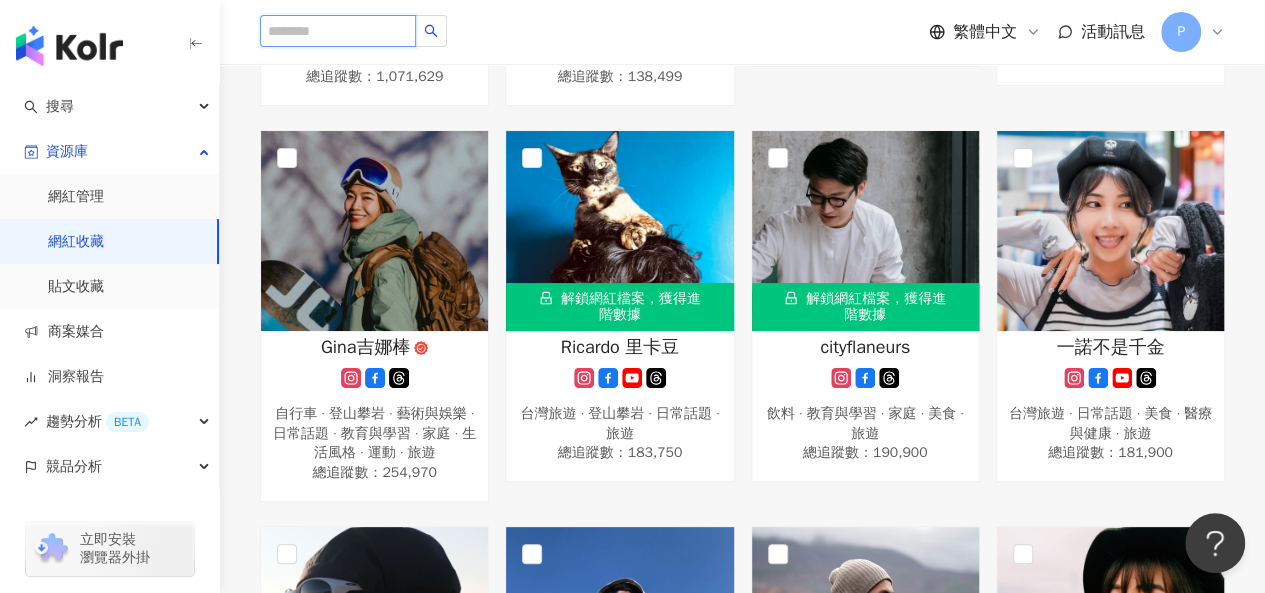 click at bounding box center (338, 31) 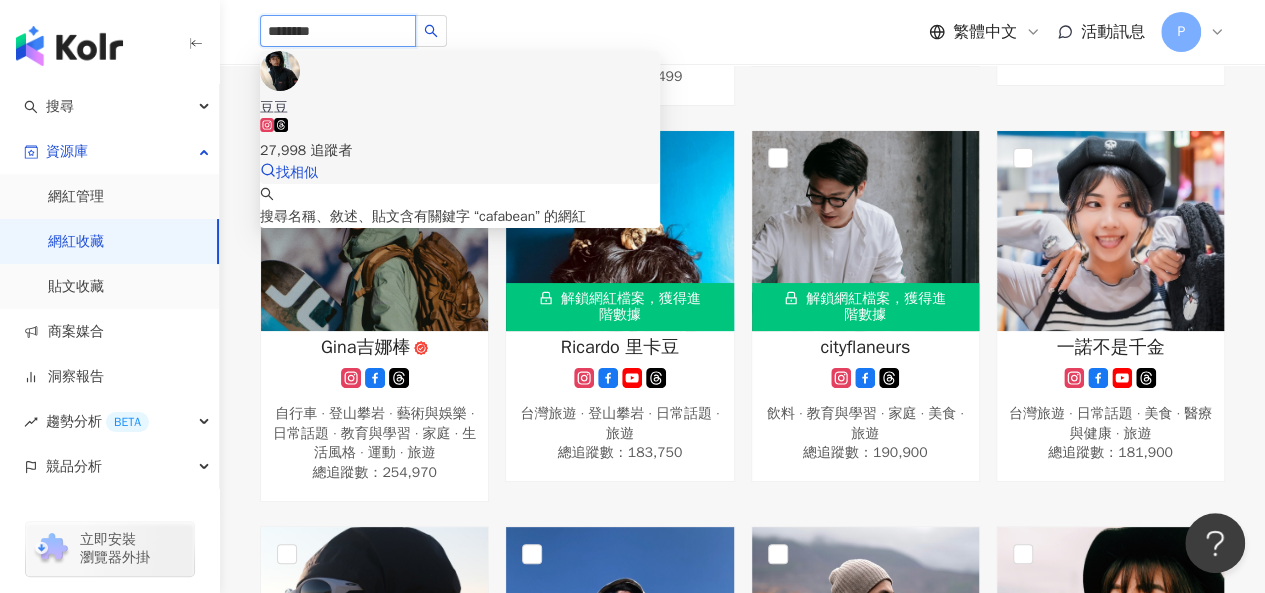 click on "27,998   追蹤者" at bounding box center [460, 140] 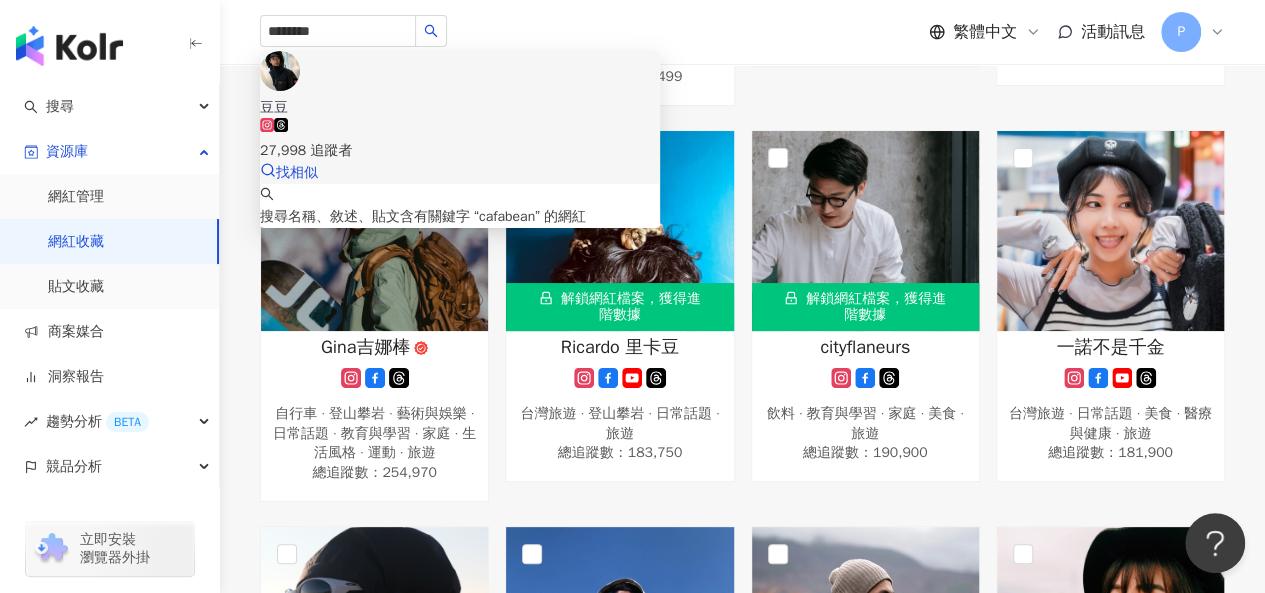 type 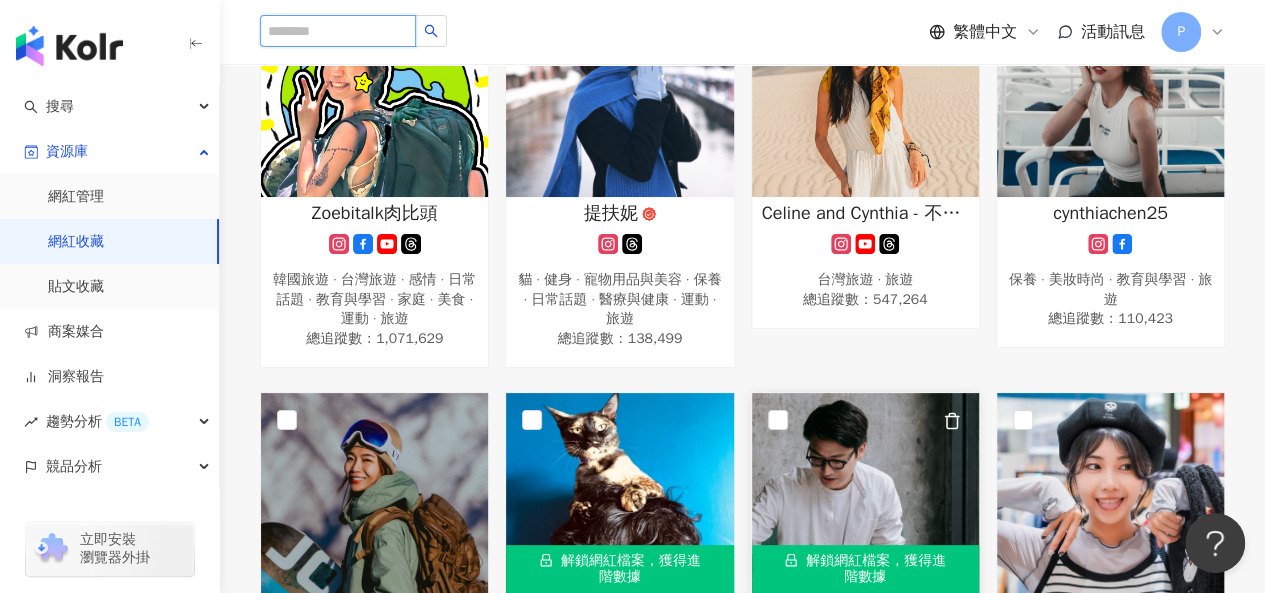 scroll, scrollTop: 500, scrollLeft: 0, axis: vertical 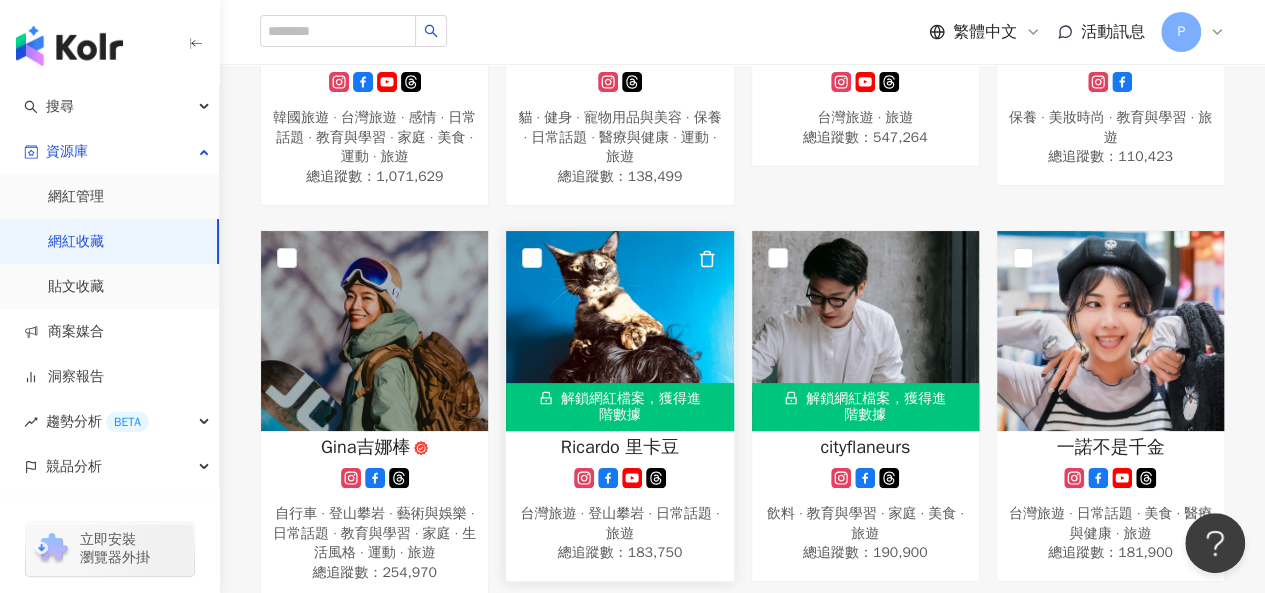 click at bounding box center (619, 331) 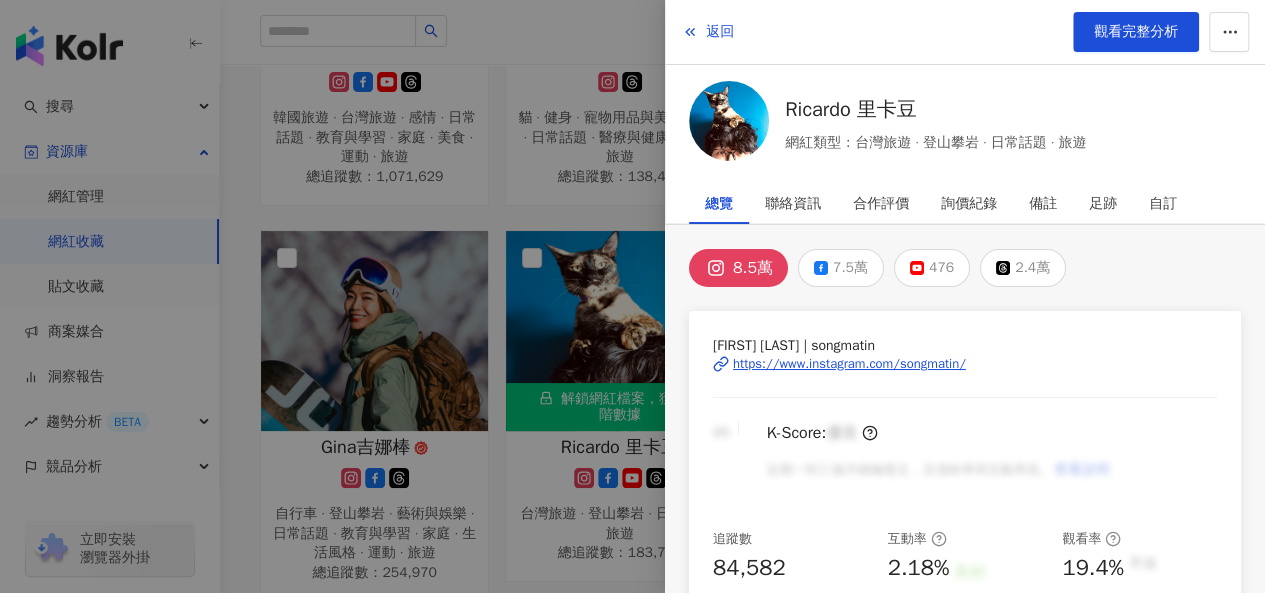 click on "https://www.instagram.com/songmatin/" at bounding box center [849, 364] 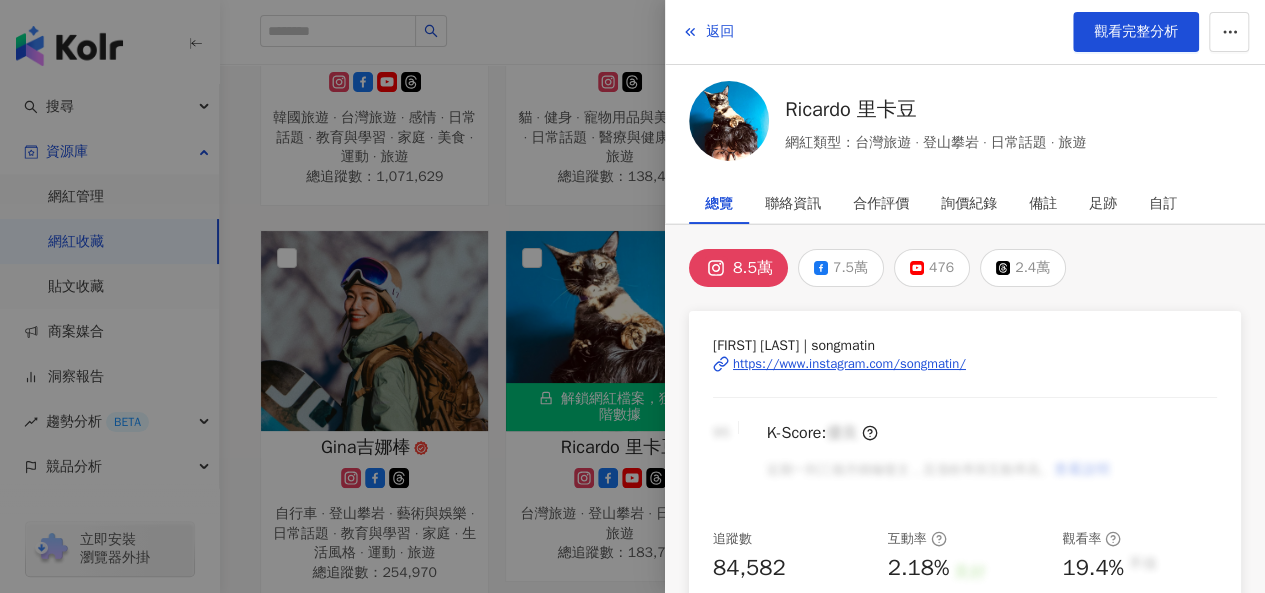 click at bounding box center (632, 296) 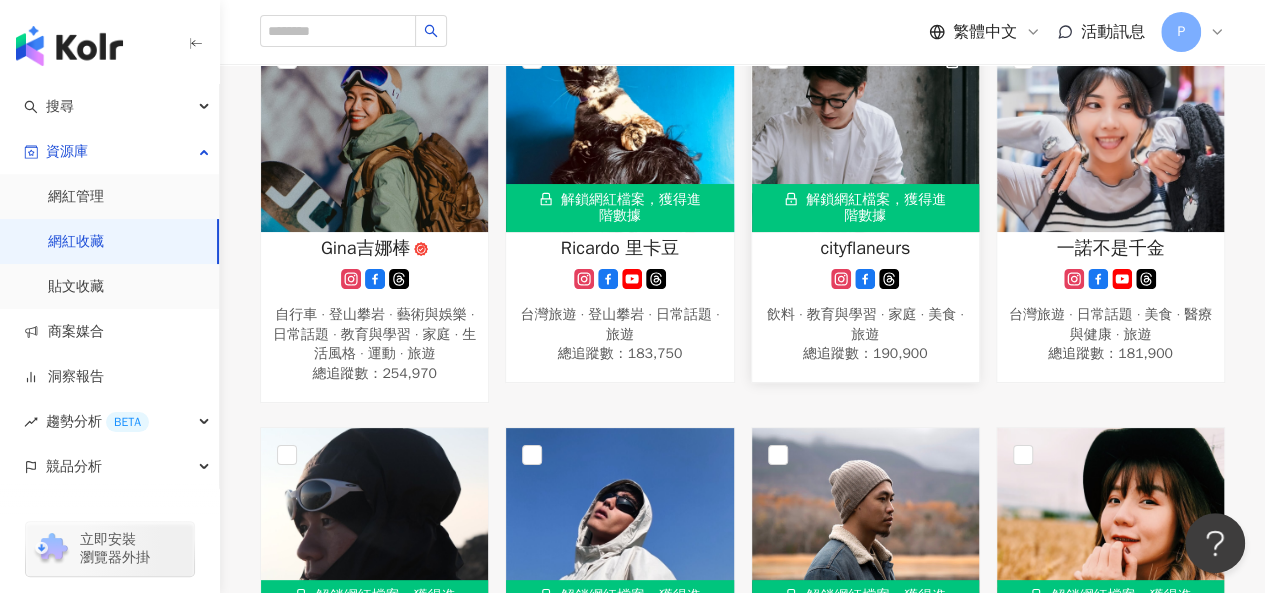 scroll, scrollTop: 700, scrollLeft: 0, axis: vertical 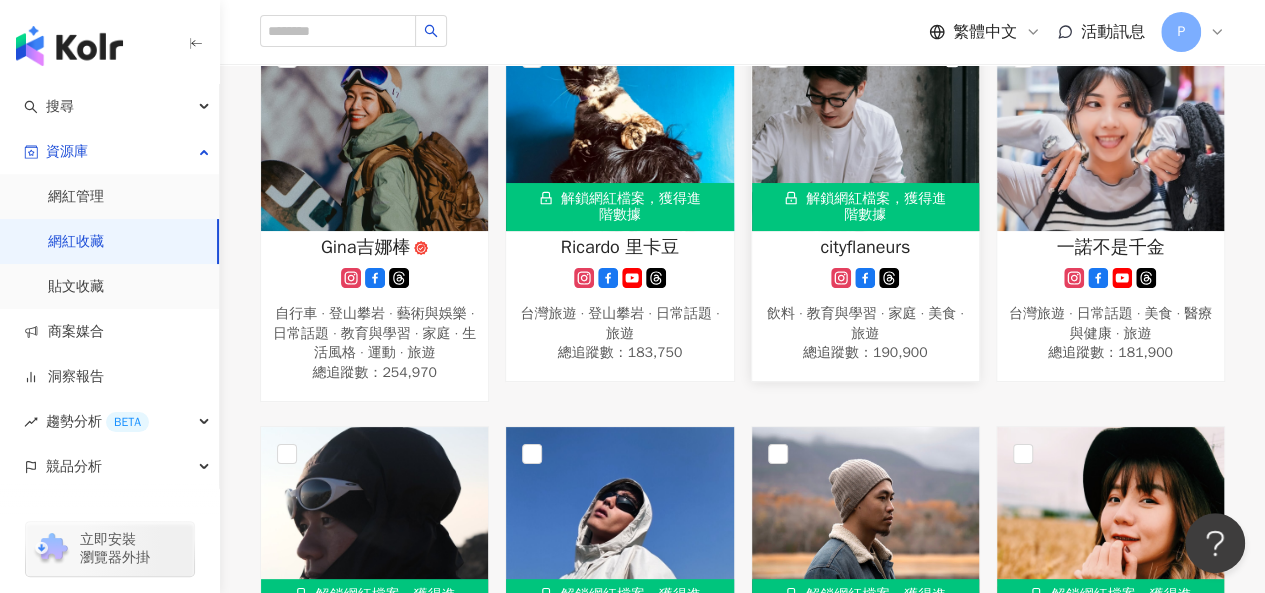 click on "解鎖網紅檔案，獲得進階數據" at bounding box center [865, 207] 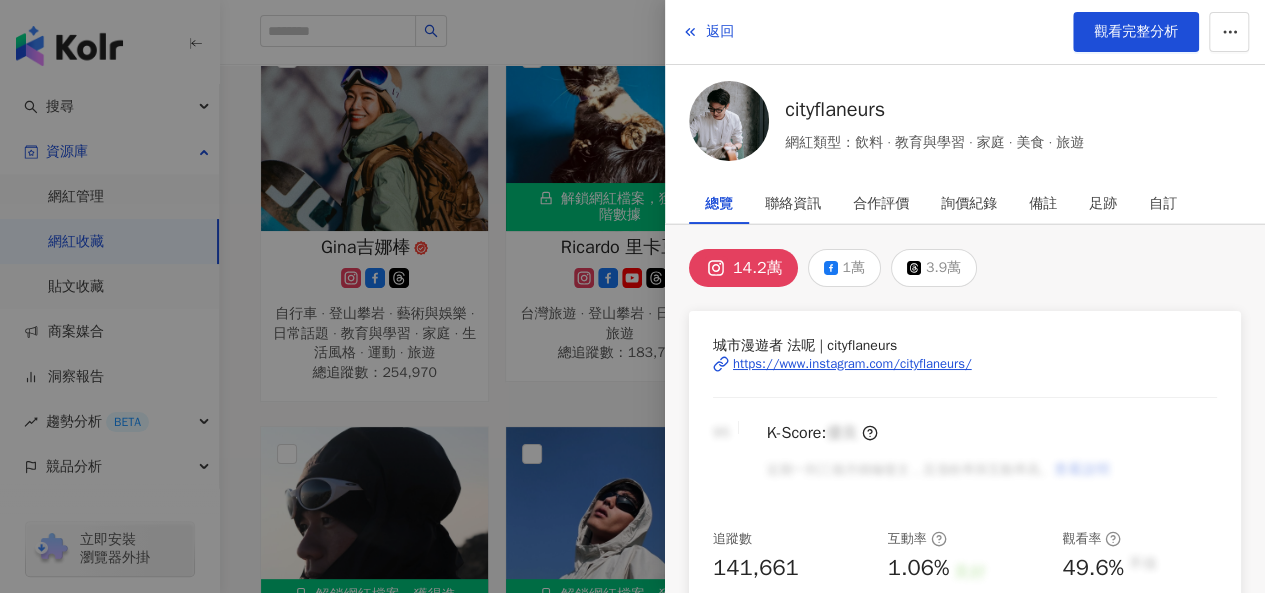 click on "https://www.instagram.com/cityflaneurs/" at bounding box center (852, 364) 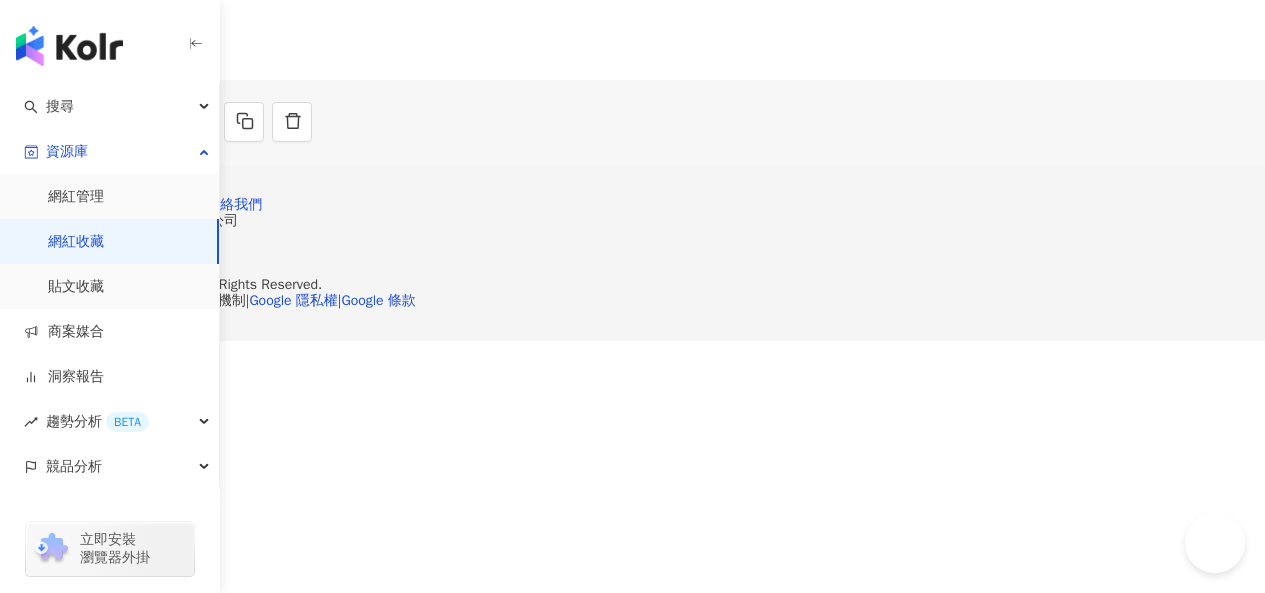 scroll, scrollTop: 0, scrollLeft: 0, axis: both 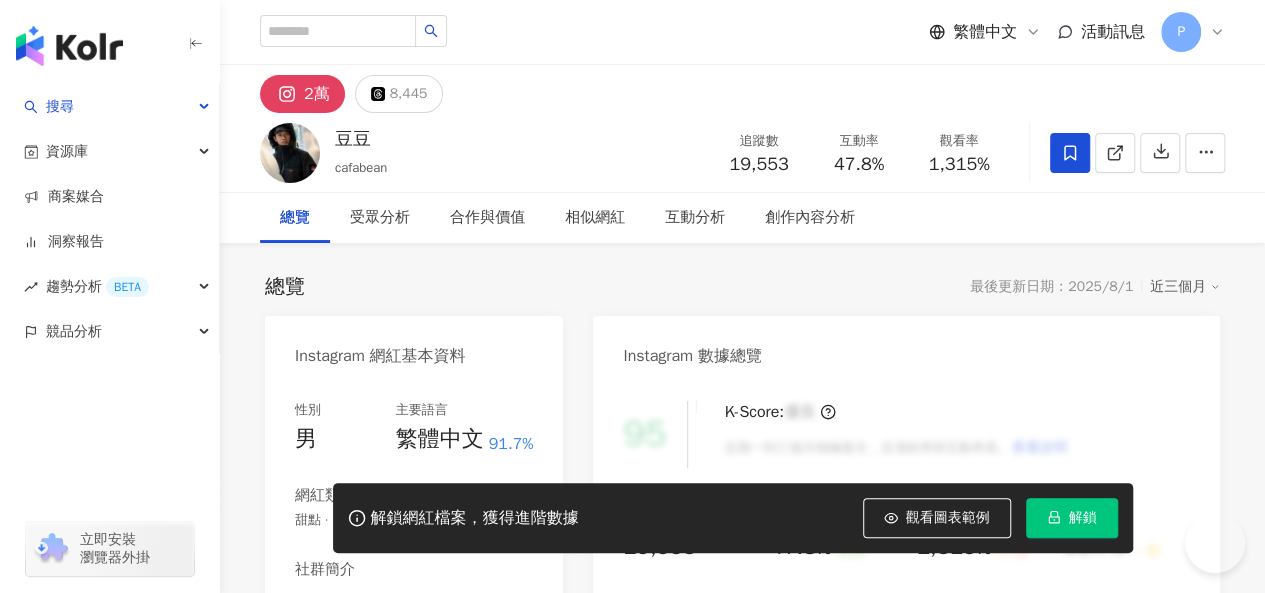 click at bounding box center [1070, 153] 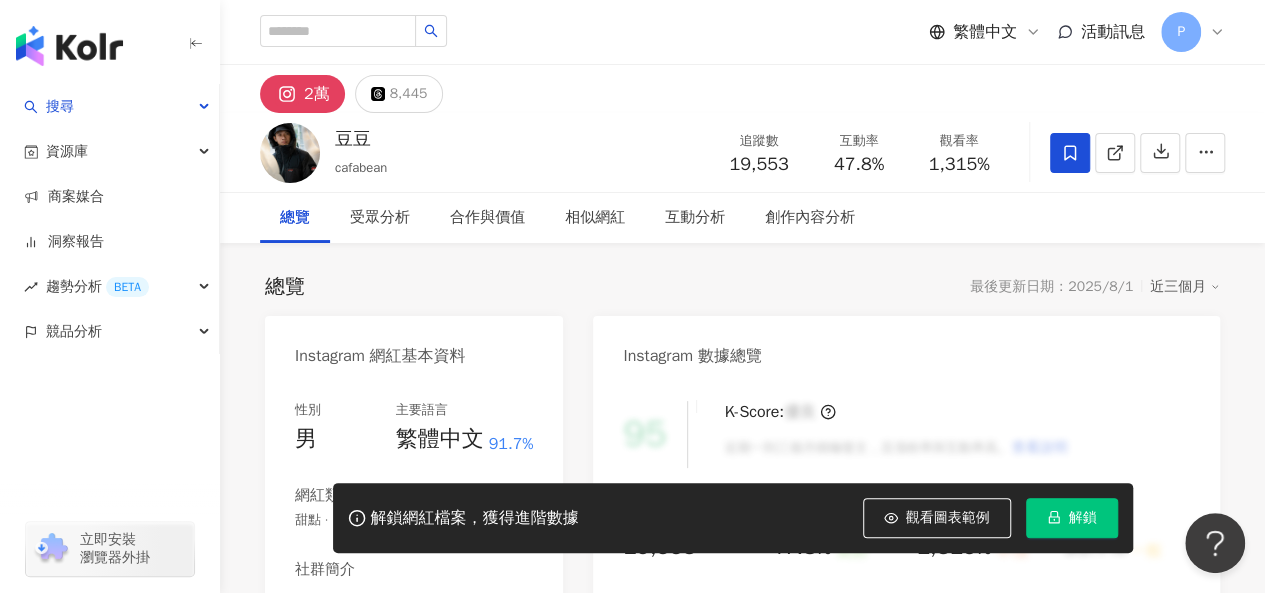 scroll, scrollTop: 0, scrollLeft: 0, axis: both 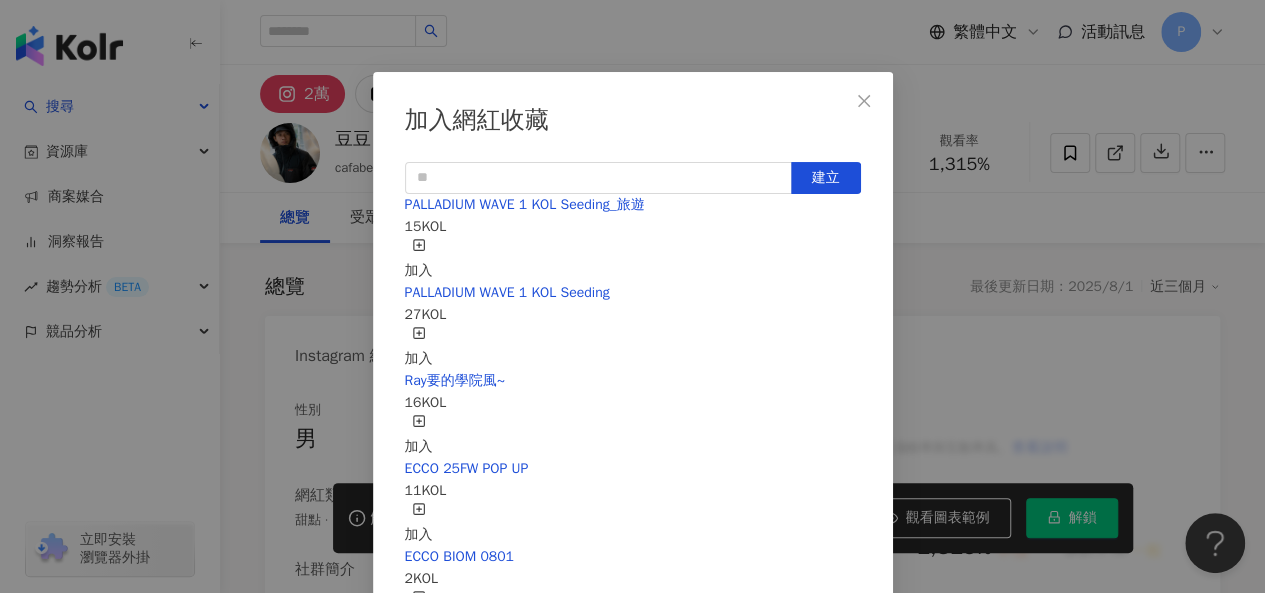 click on "加入" at bounding box center [419, 260] 